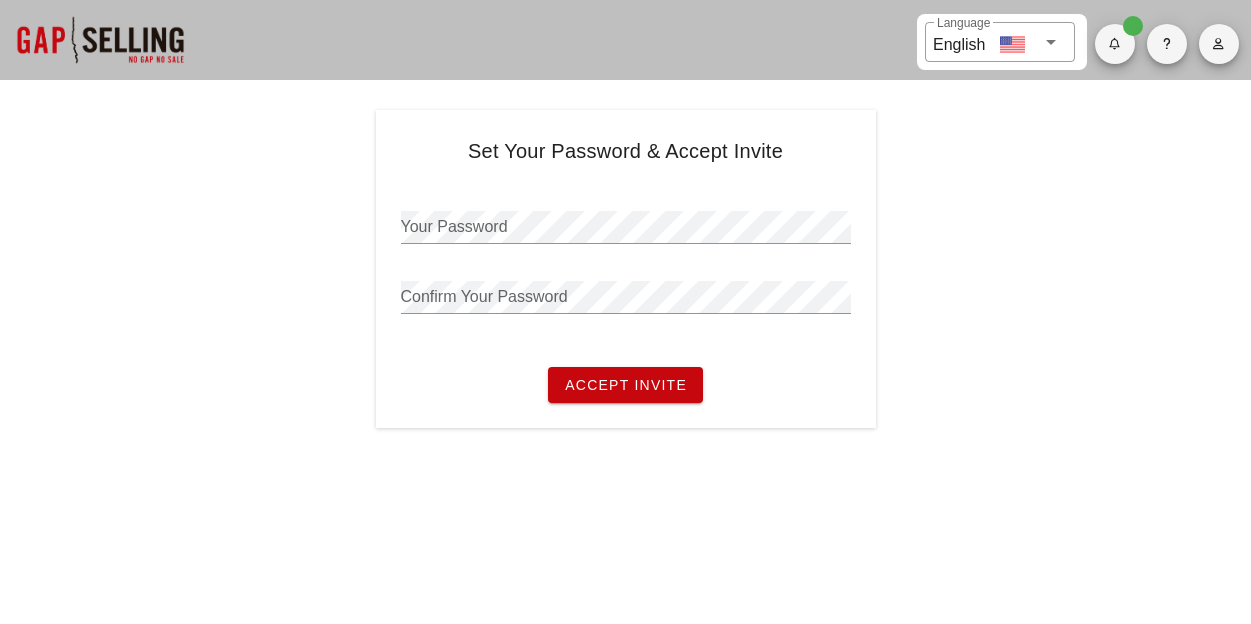 scroll, scrollTop: 0, scrollLeft: 0, axis: both 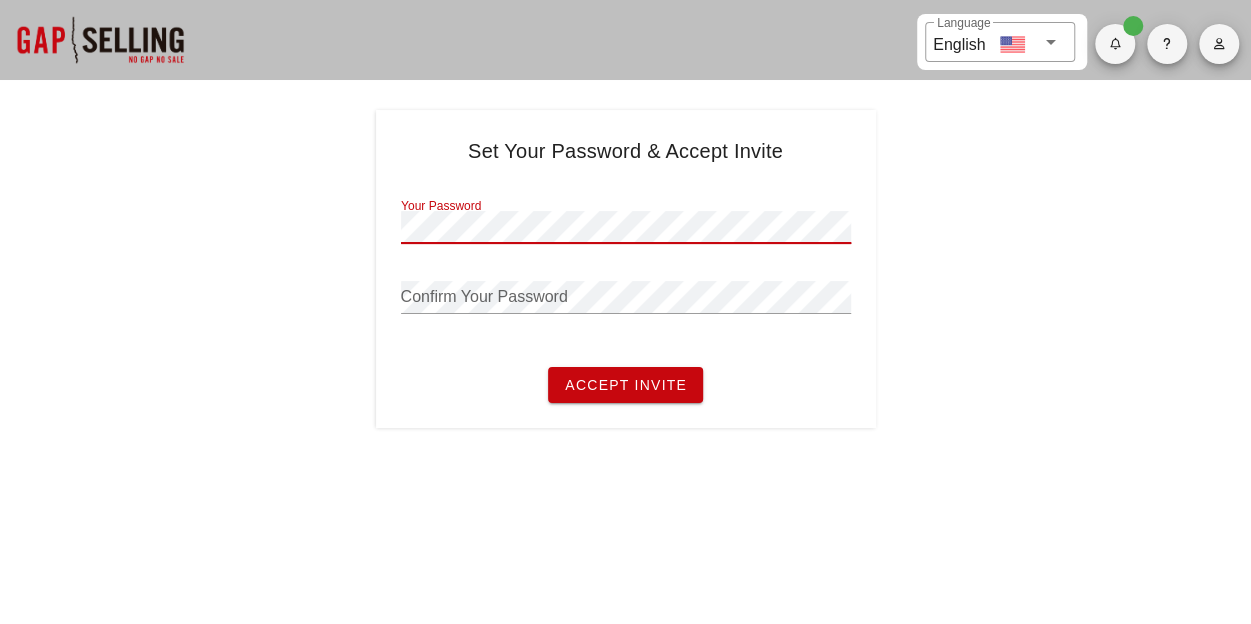 click on "Your Password" at bounding box center (626, 227) 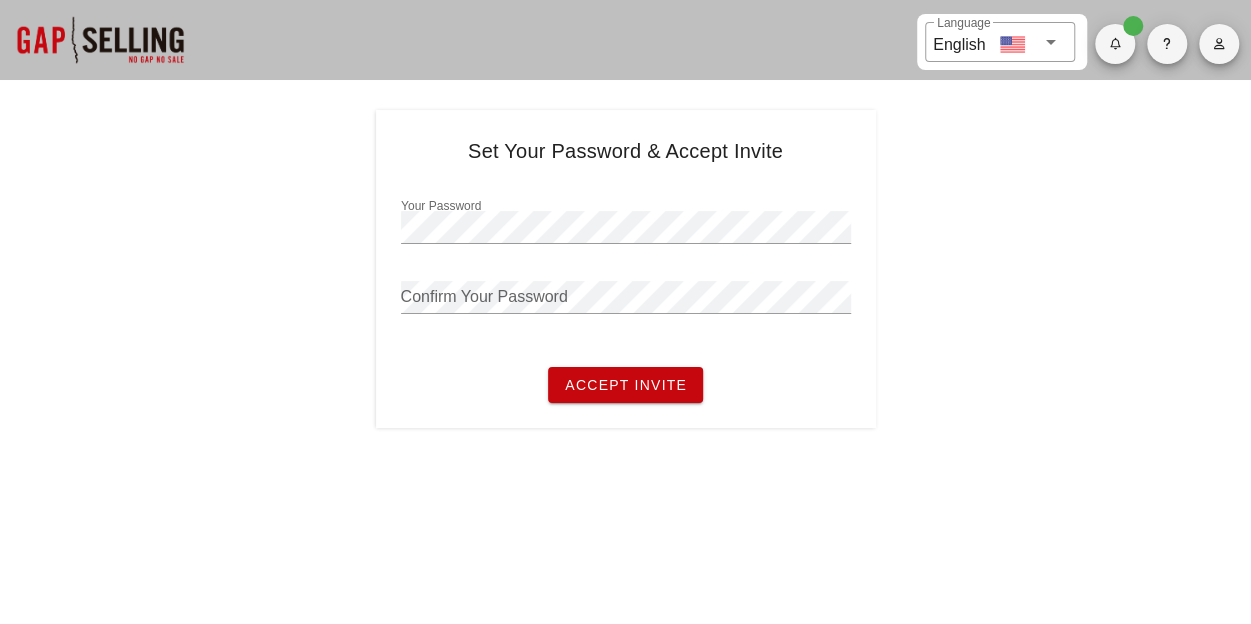 click at bounding box center [100, 40] 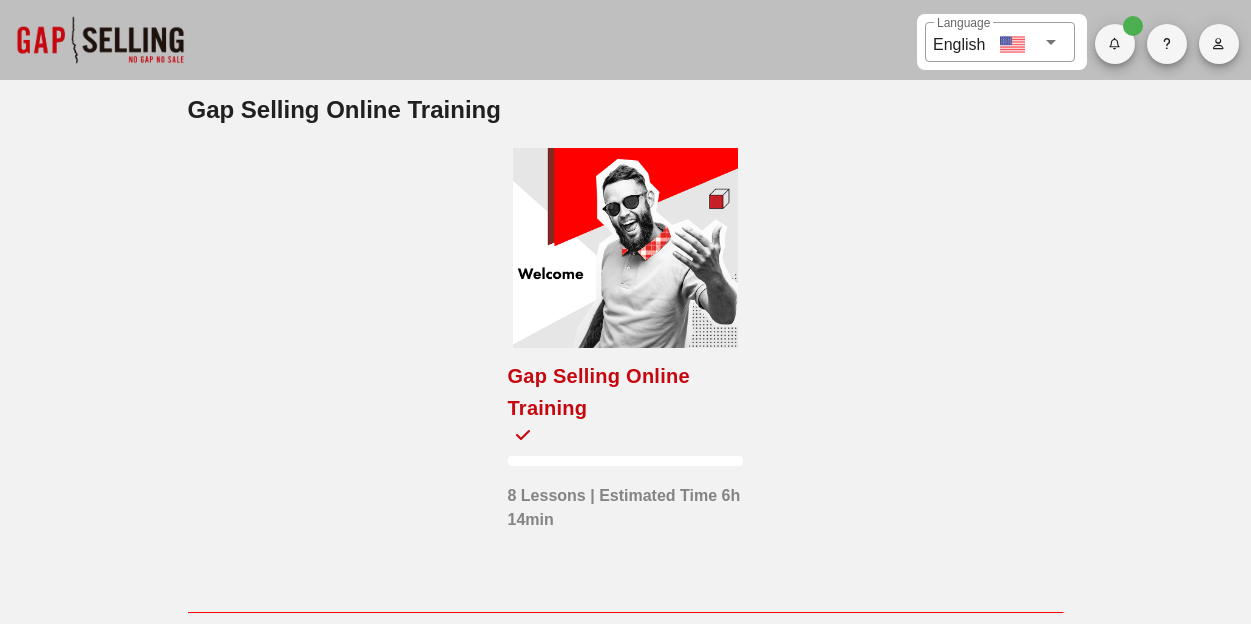scroll, scrollTop: 0, scrollLeft: 0, axis: both 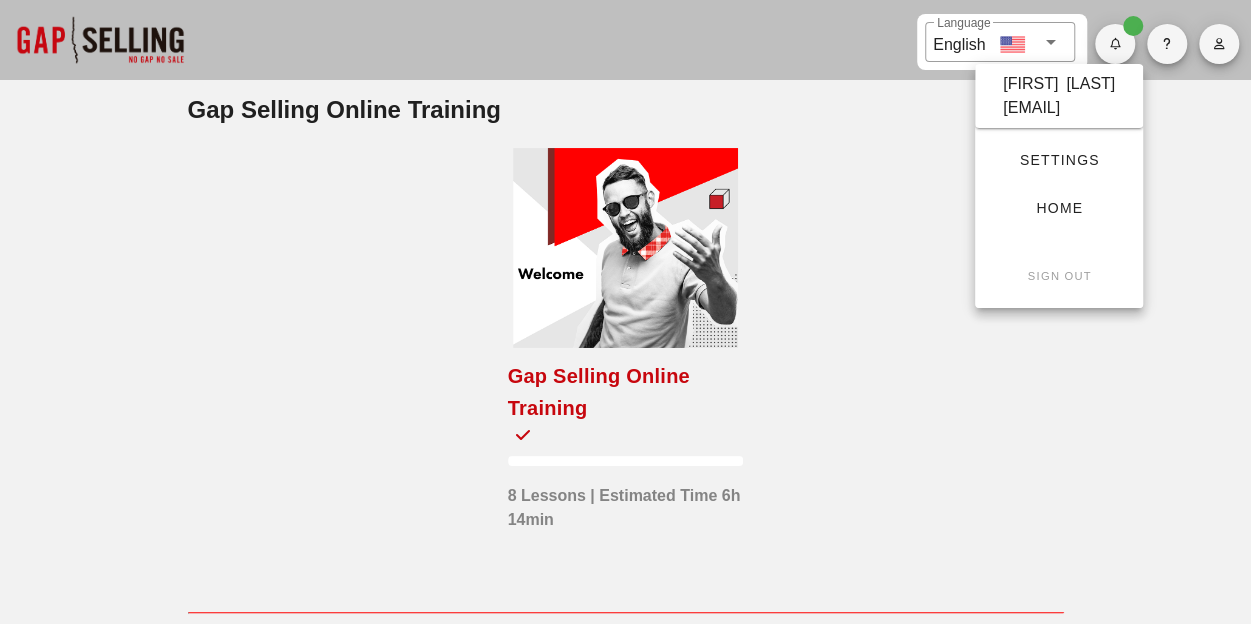 click at bounding box center (625, 248) 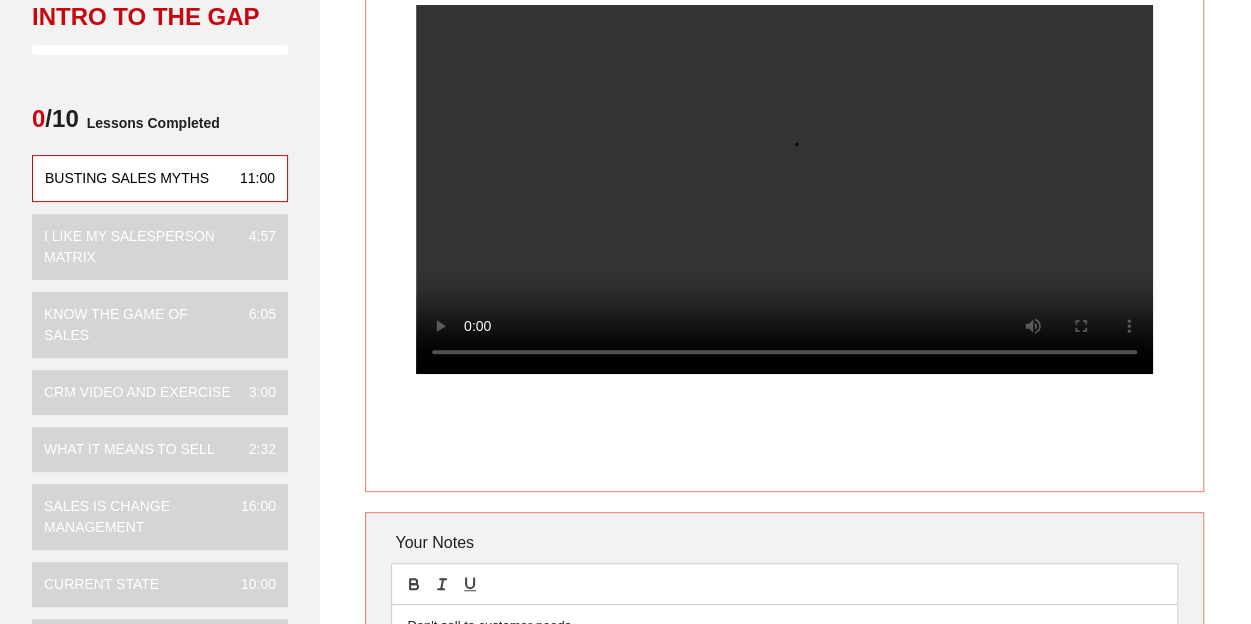 scroll, scrollTop: 164, scrollLeft: 0, axis: vertical 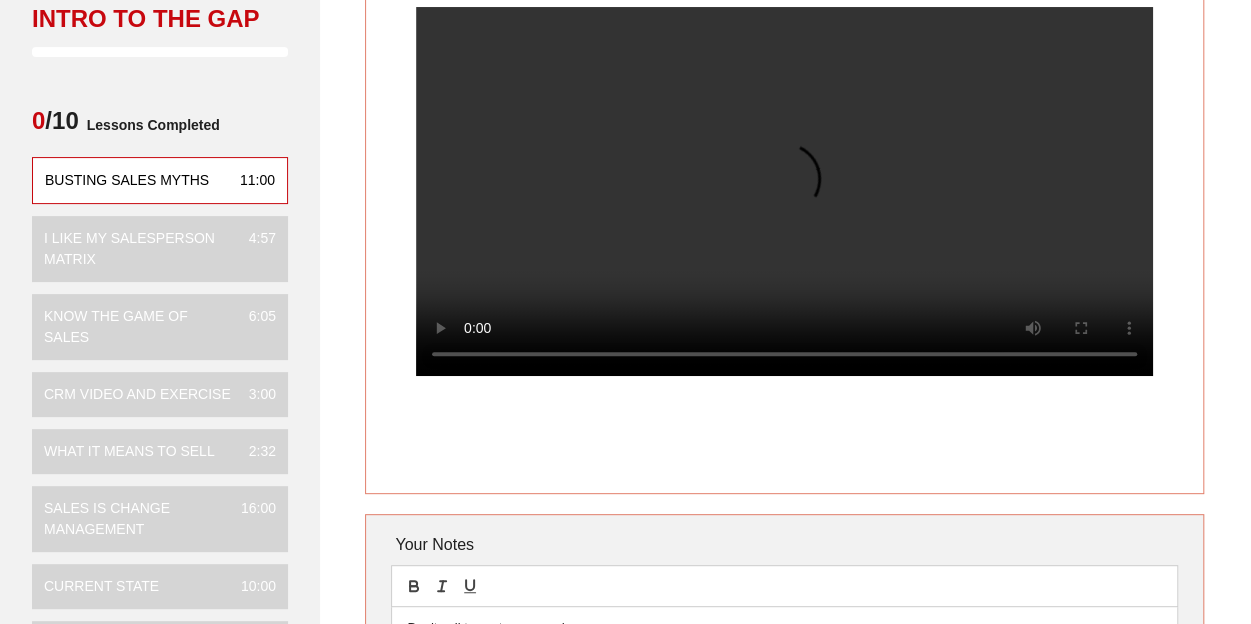 click at bounding box center [784, 207] 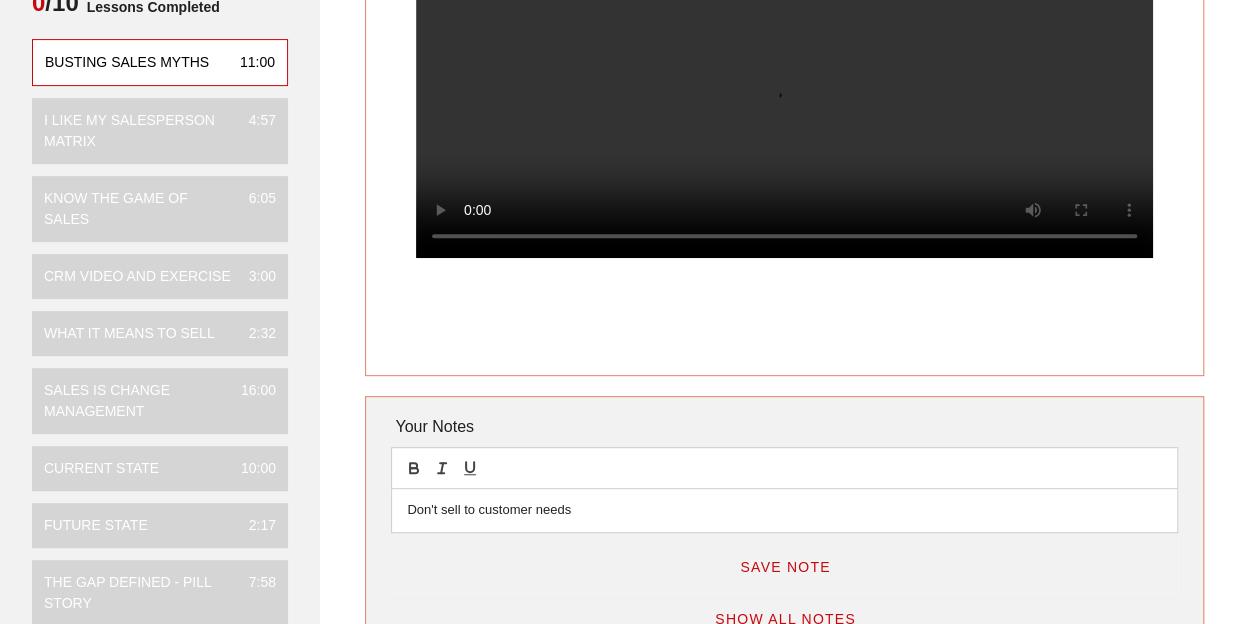 scroll, scrollTop: 258, scrollLeft: 0, axis: vertical 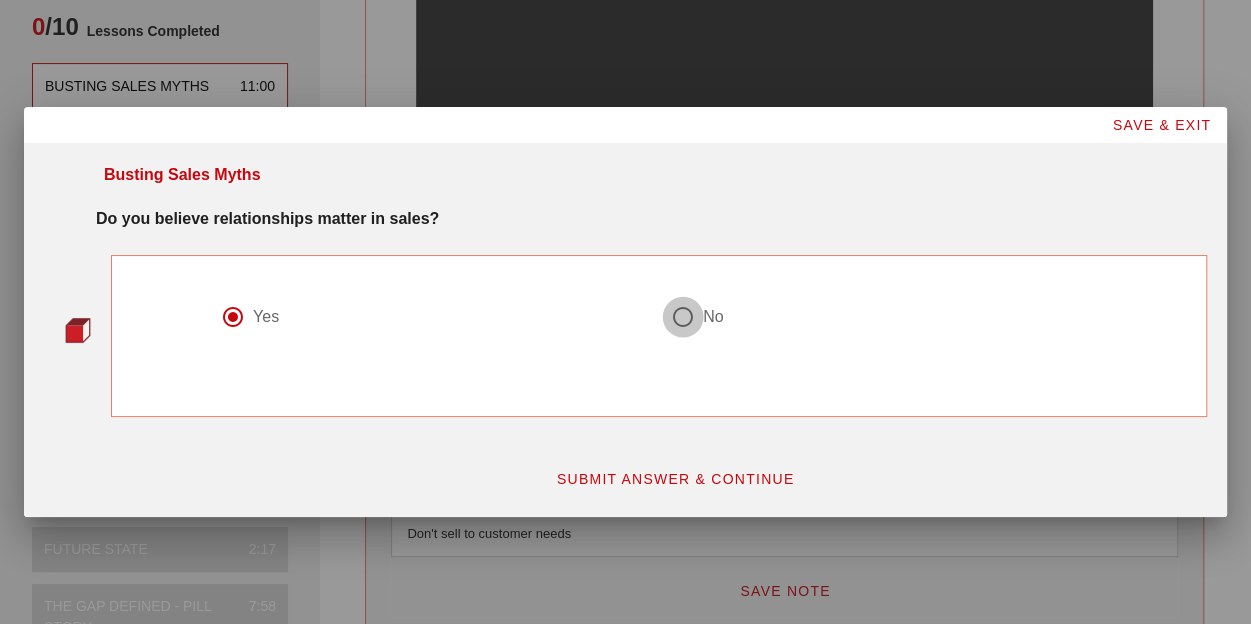 click at bounding box center (233, 317) 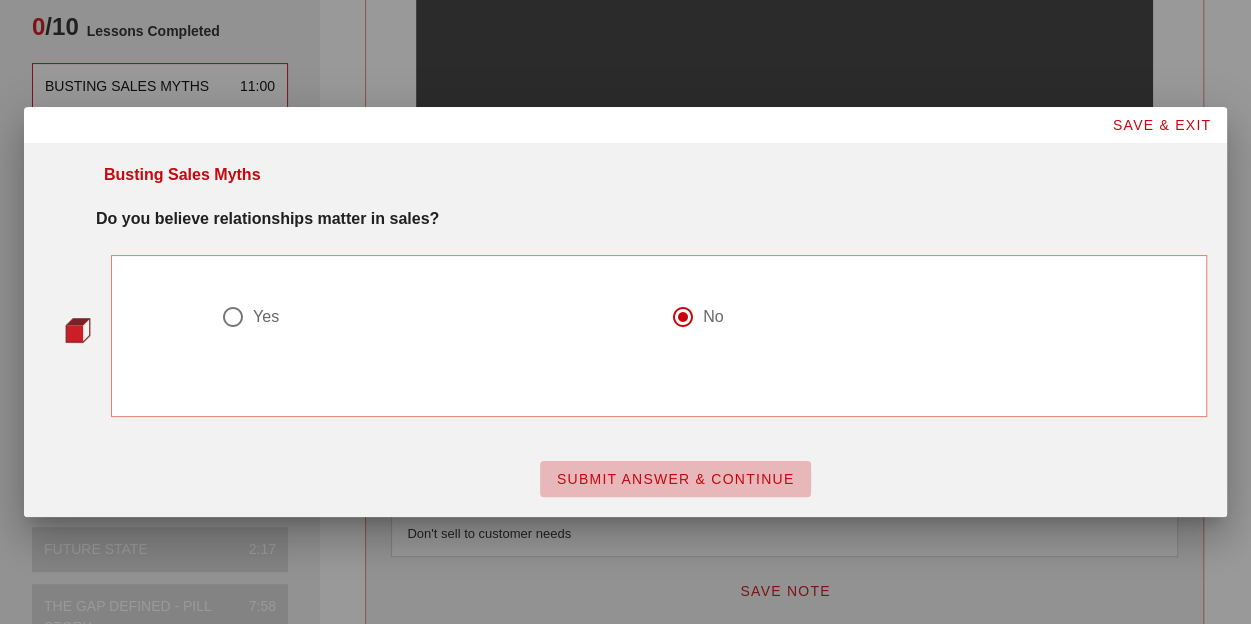 click on "SUBMIT ANSWER & CONTINUE" at bounding box center (675, 479) 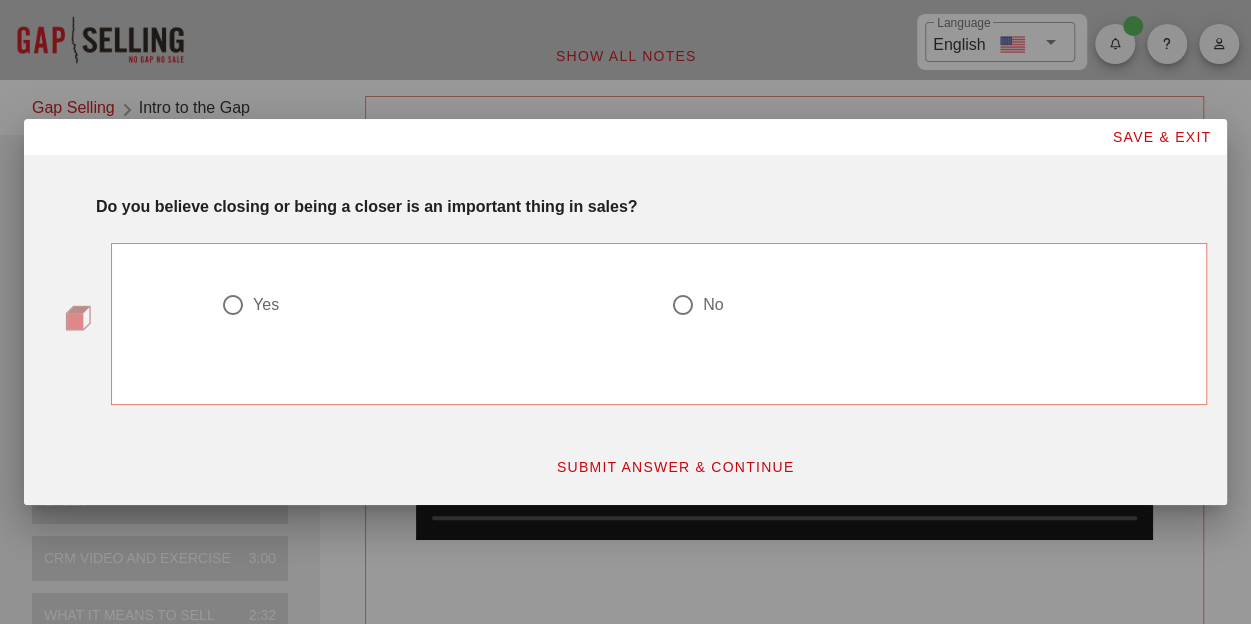 drag, startPoint x: 687, startPoint y: 305, endPoint x: 578, endPoint y: 316, distance: 109.55364 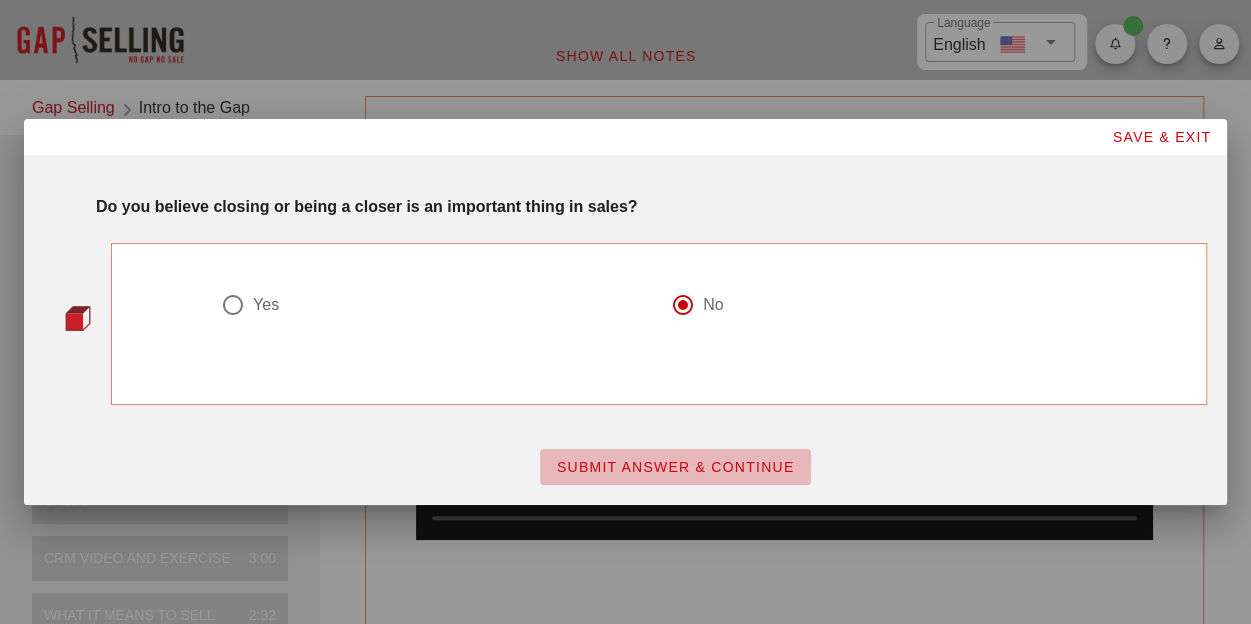click on "SUBMIT ANSWER & CONTINUE" at bounding box center [675, 467] 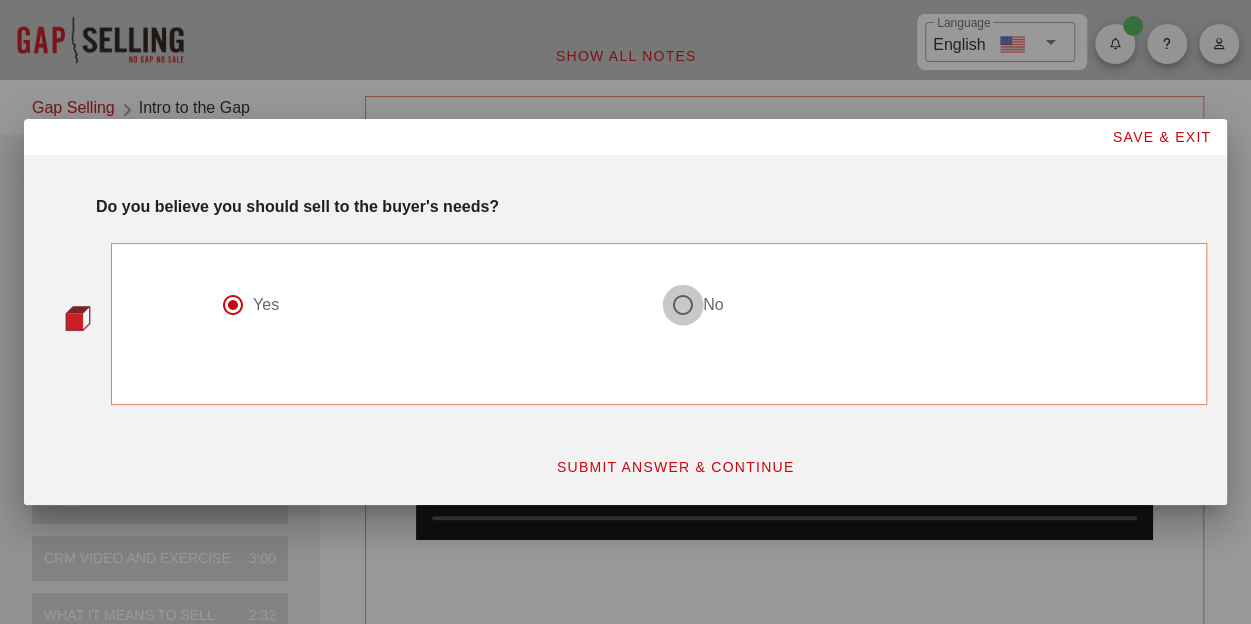 click at bounding box center [233, 305] 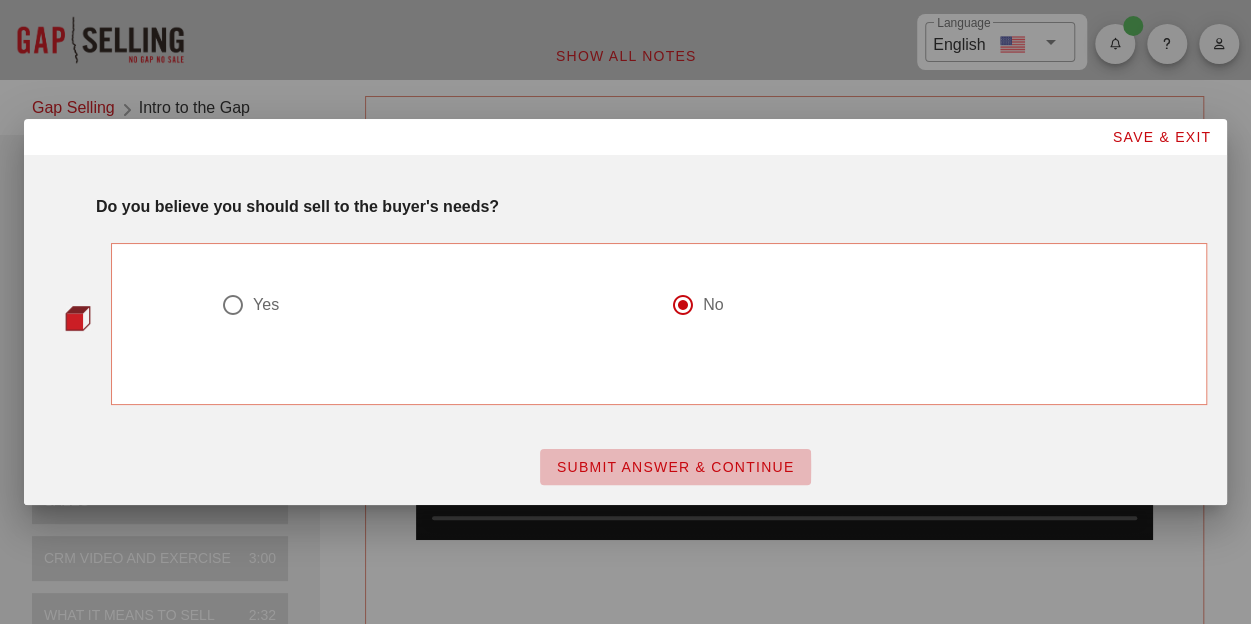 click on "SUBMIT ANSWER & CONTINUE" at bounding box center (675, 467) 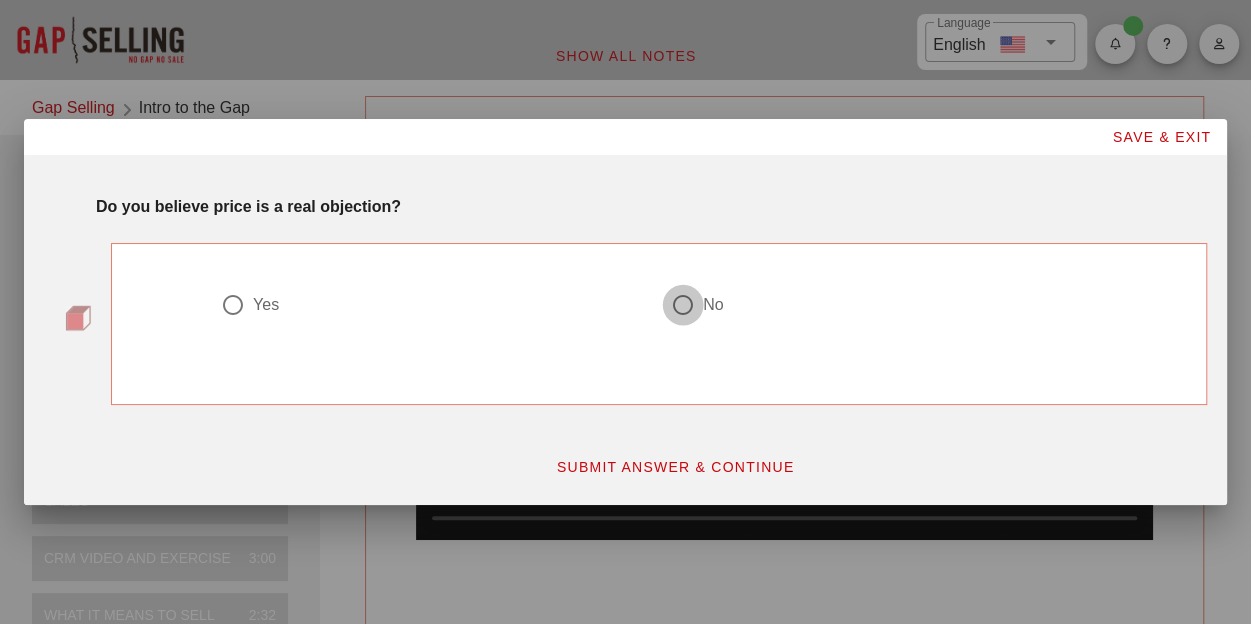click at bounding box center (233, 305) 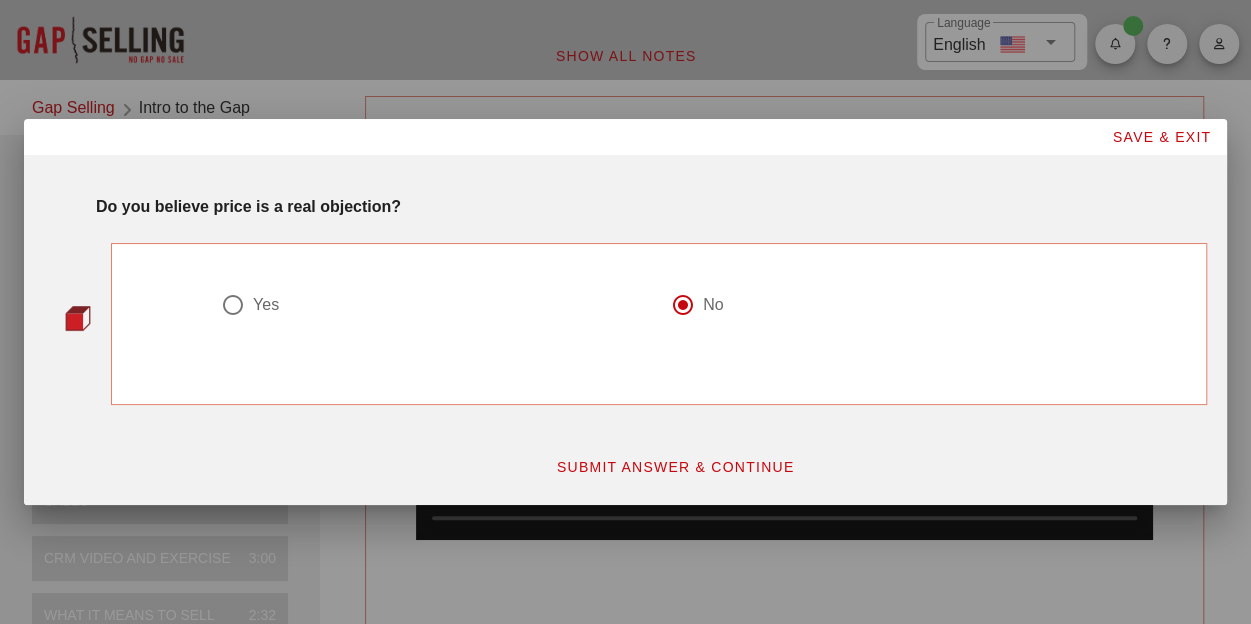click on "SUBMIT ANSWER & CONTINUE" at bounding box center [675, 467] 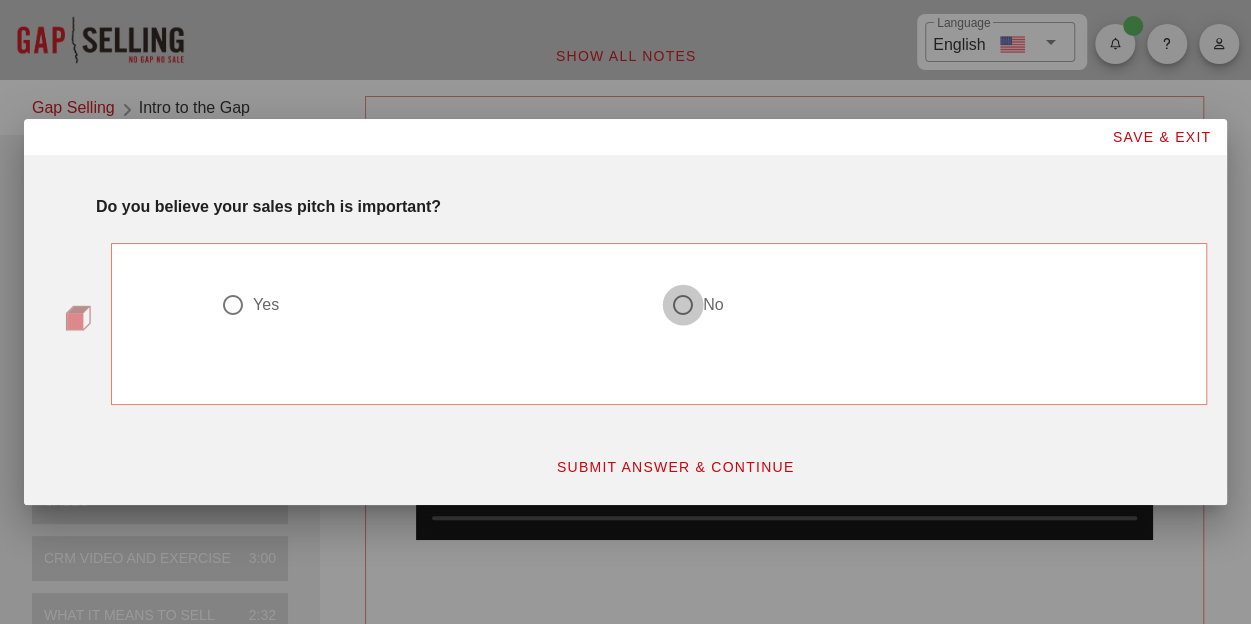 click at bounding box center [233, 305] 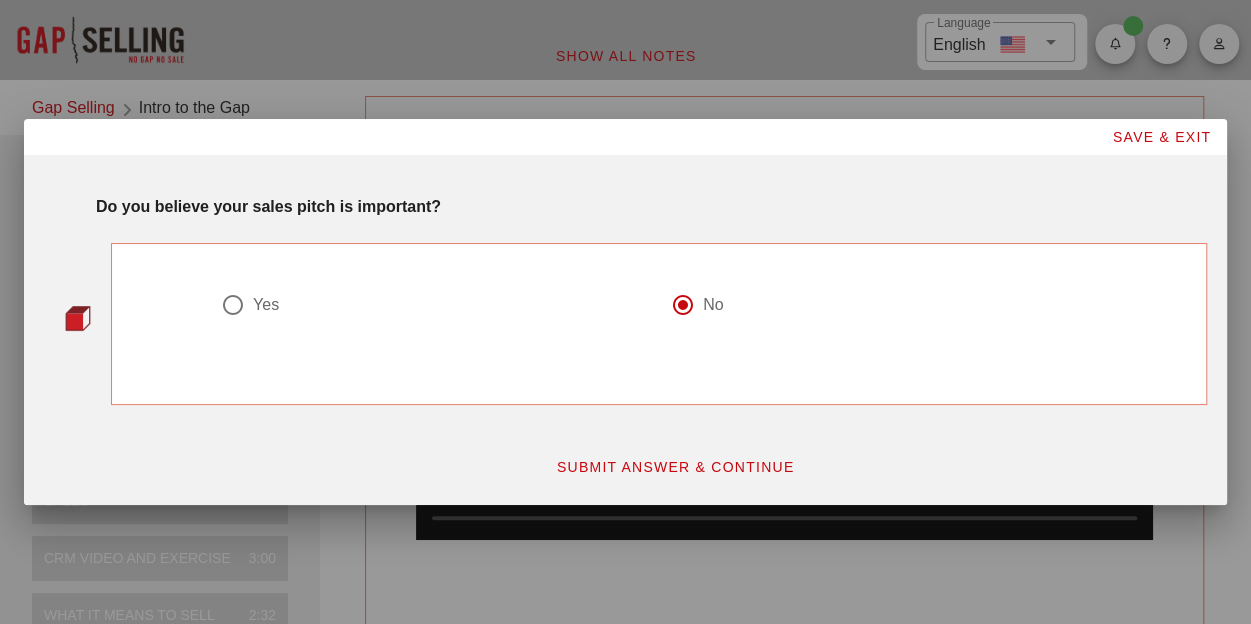 click on "SUBMIT ANSWER & CONTINUE" at bounding box center (675, 467) 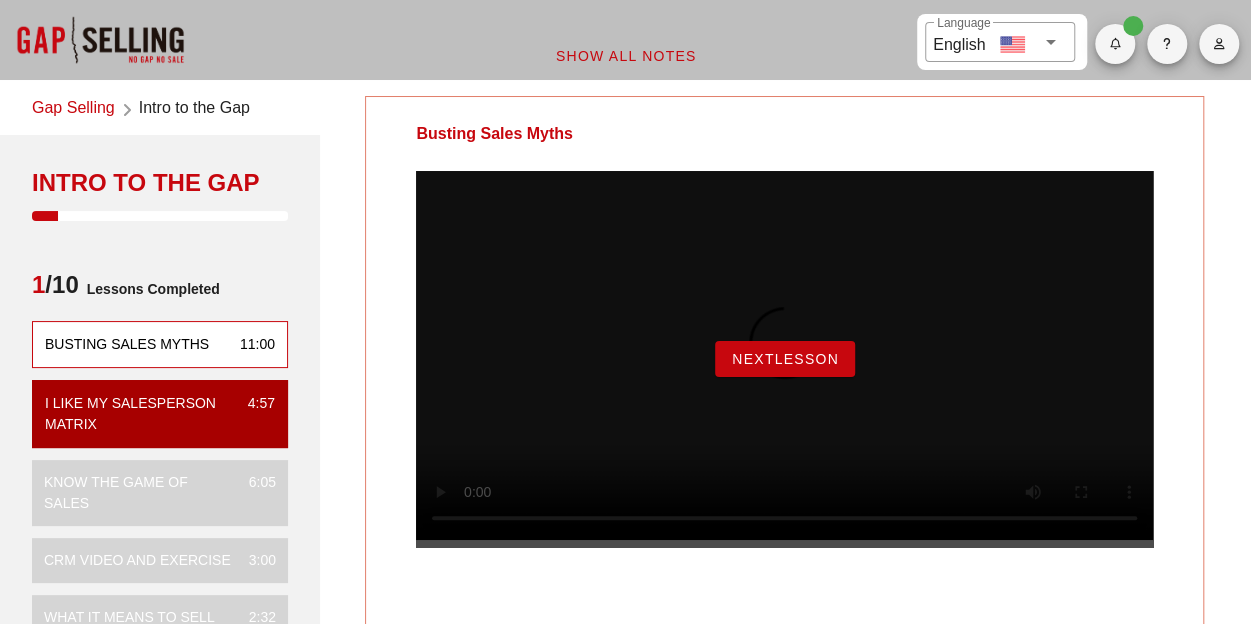 click on "NextLesson" at bounding box center [785, 359] 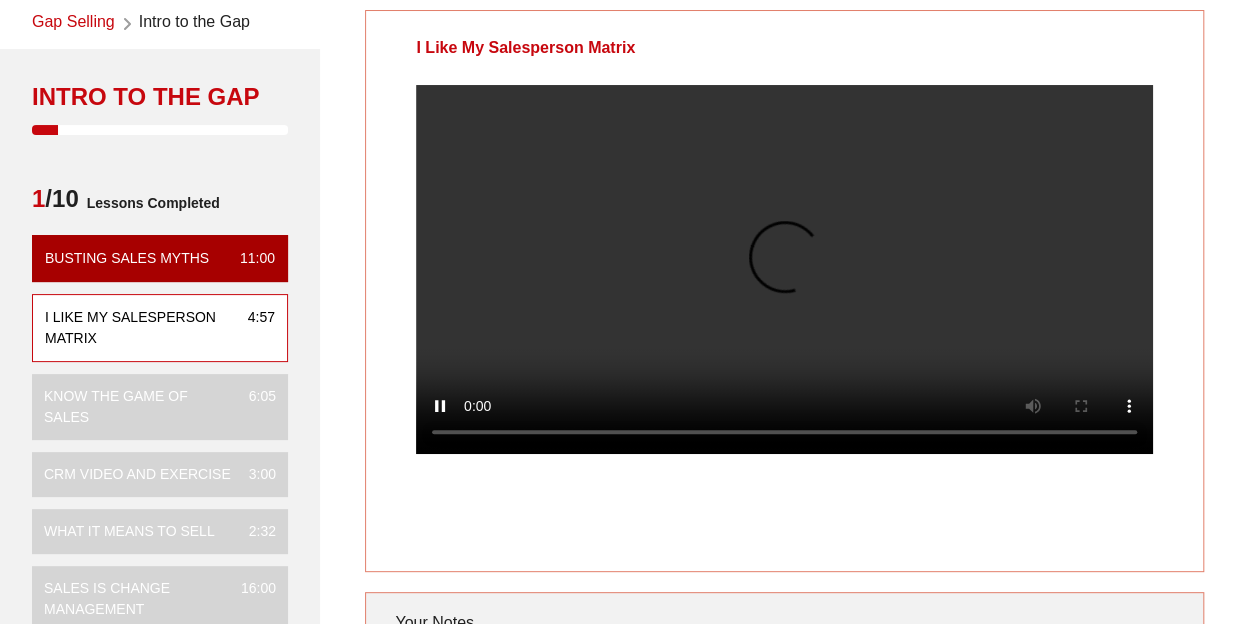 scroll, scrollTop: 60, scrollLeft: 0, axis: vertical 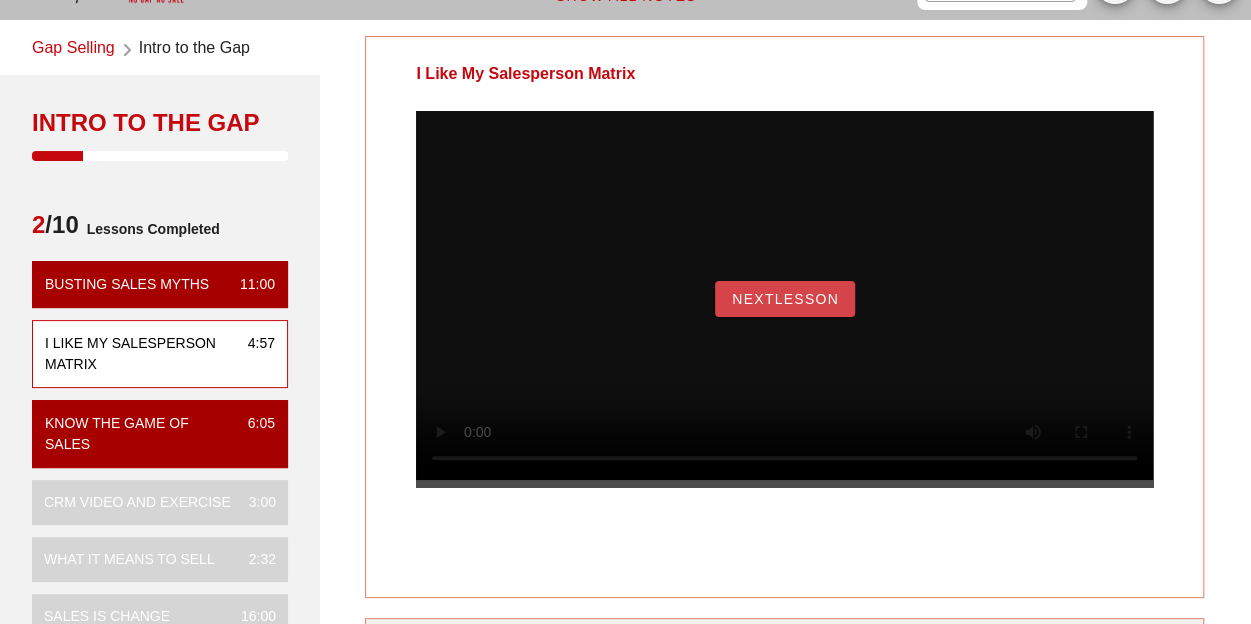 click on "NextLesson" at bounding box center [785, 299] 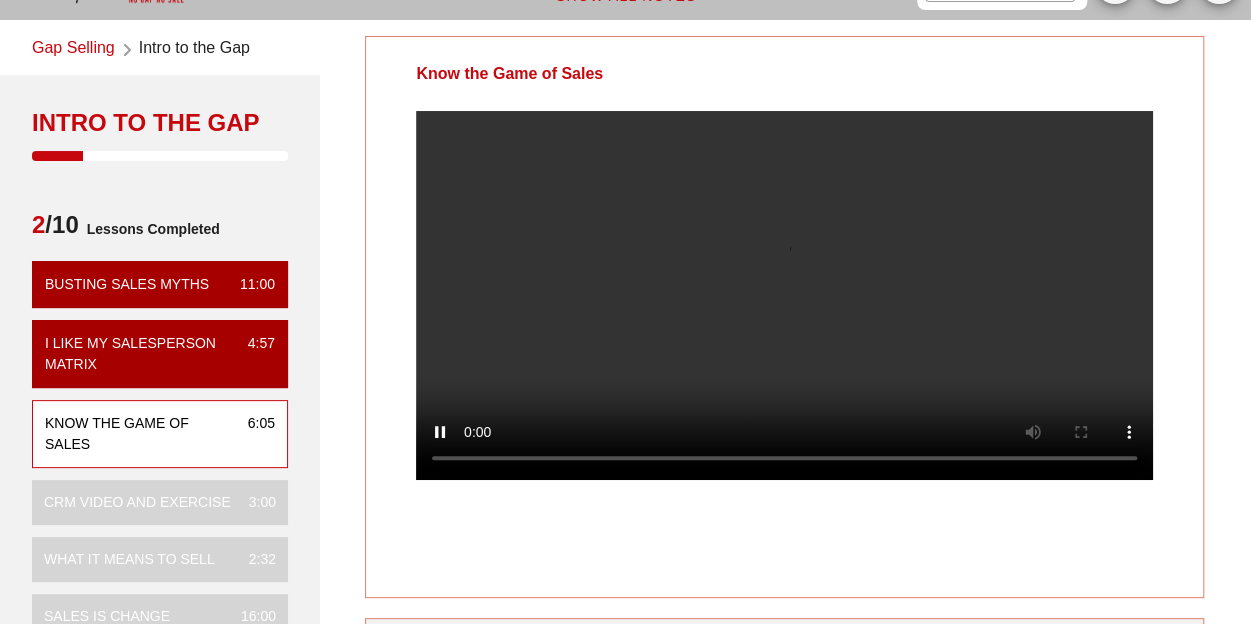 scroll, scrollTop: 0, scrollLeft: 0, axis: both 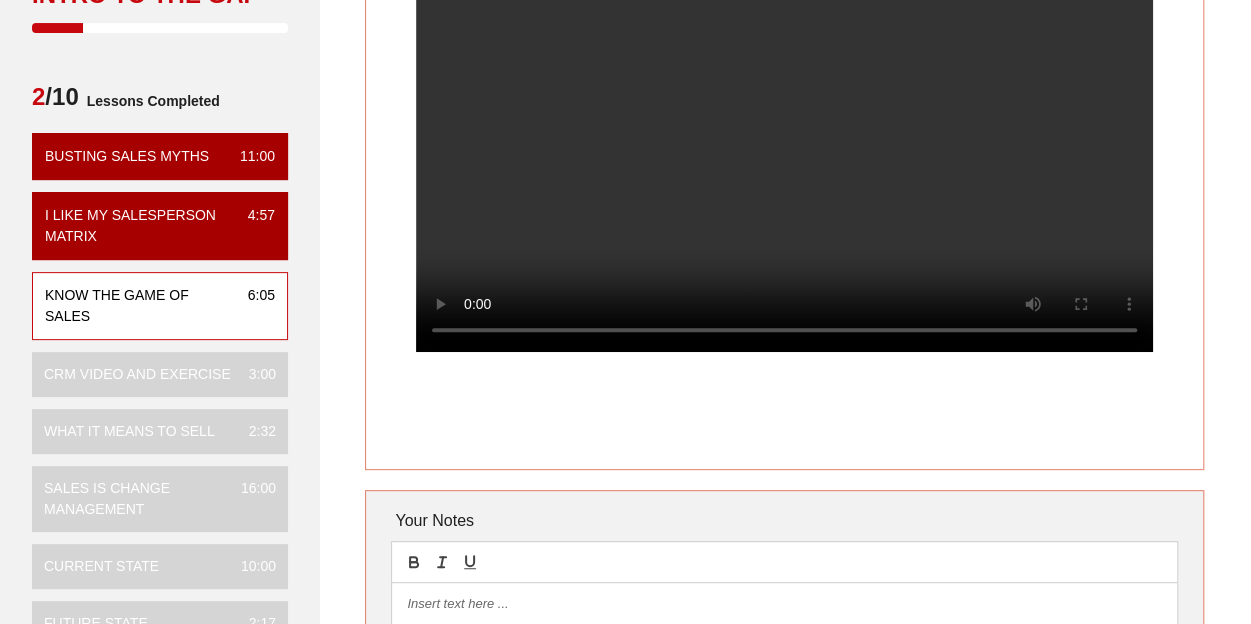 click at bounding box center [784, 604] 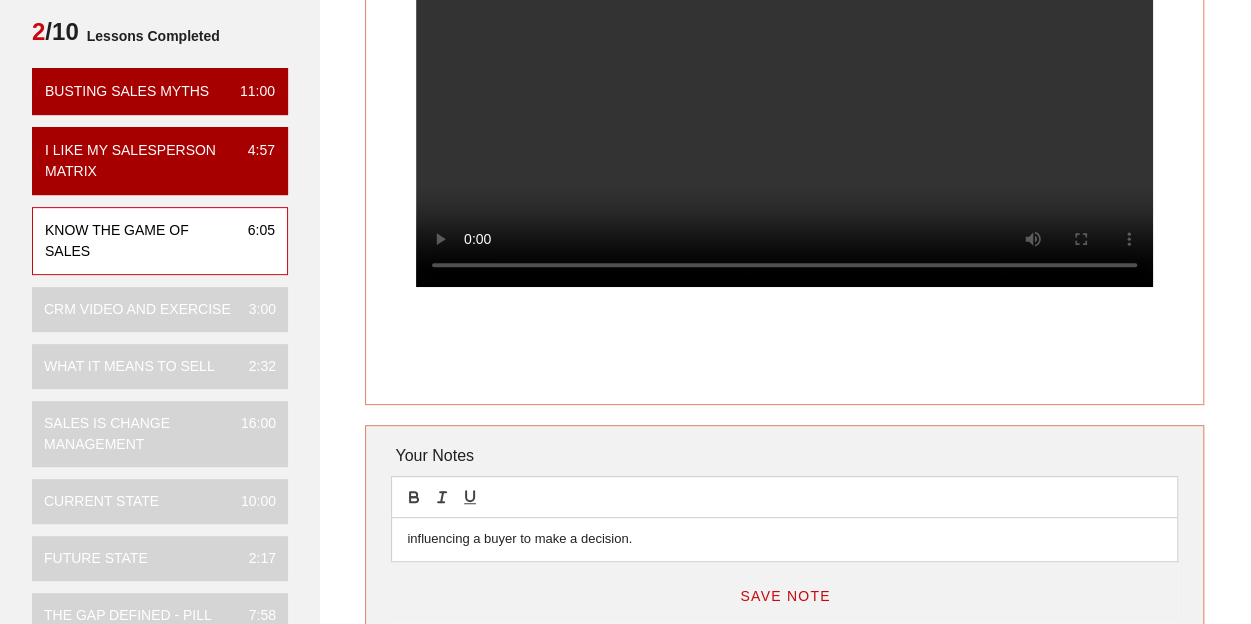 scroll, scrollTop: 248, scrollLeft: 0, axis: vertical 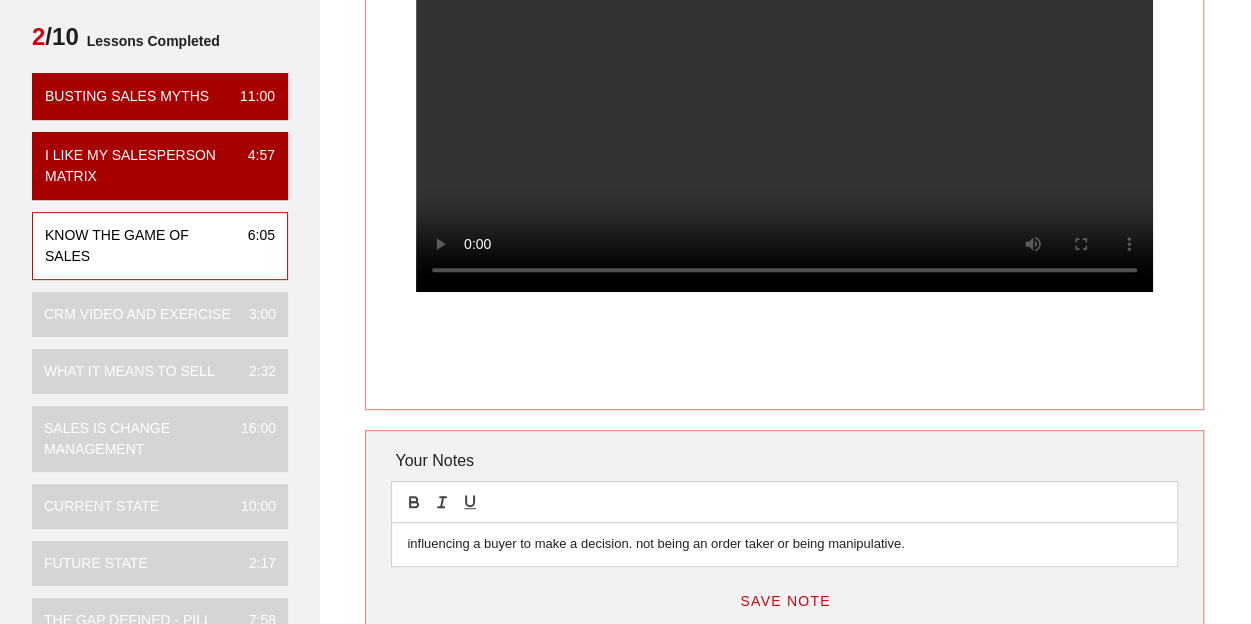 click on "Save Note" at bounding box center (785, 601) 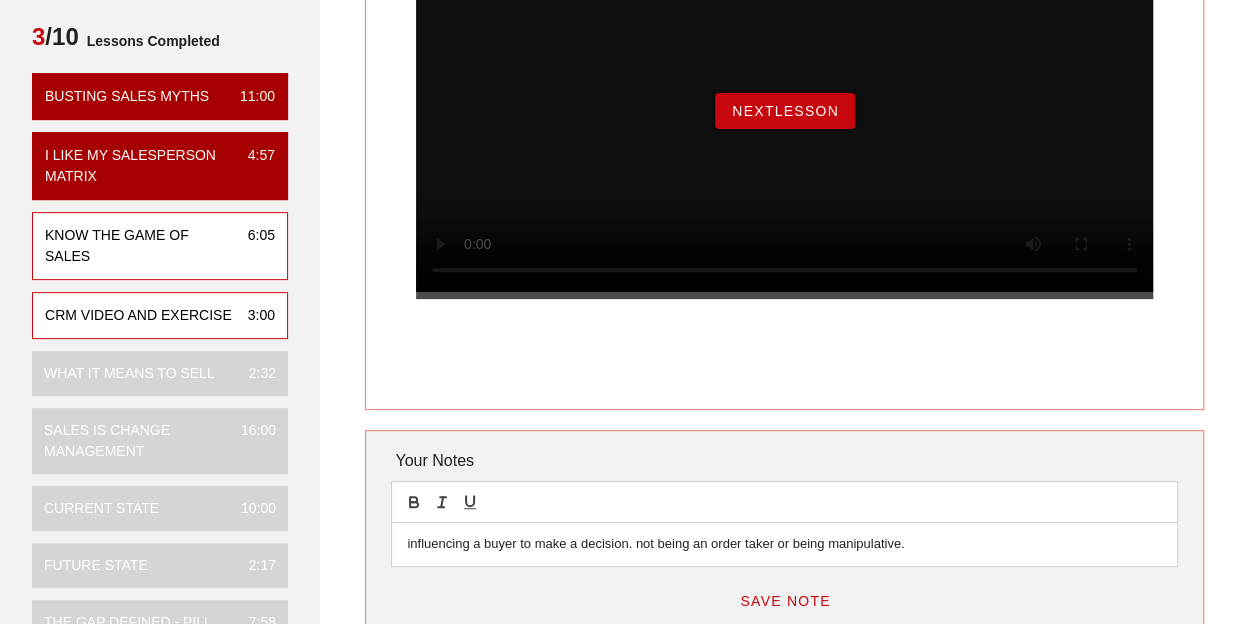 click on "CRM VIDEO and EXERCISE" at bounding box center (127, 96) 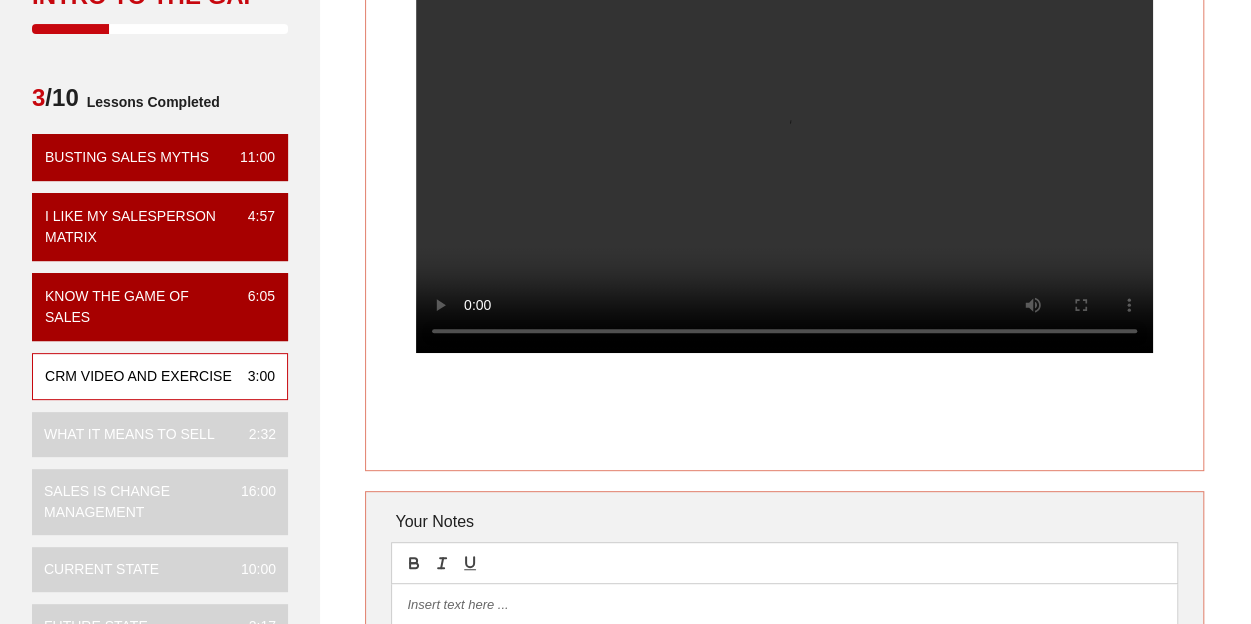 scroll, scrollTop: 182, scrollLeft: 0, axis: vertical 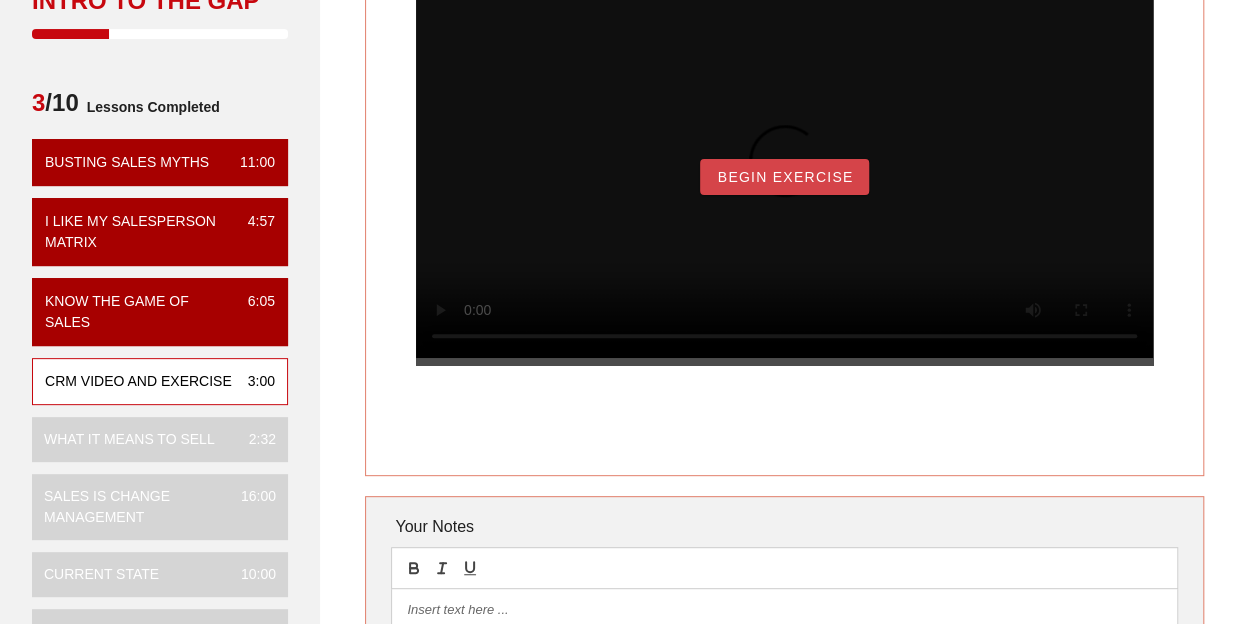click on "Begin Exercise" at bounding box center [784, 177] 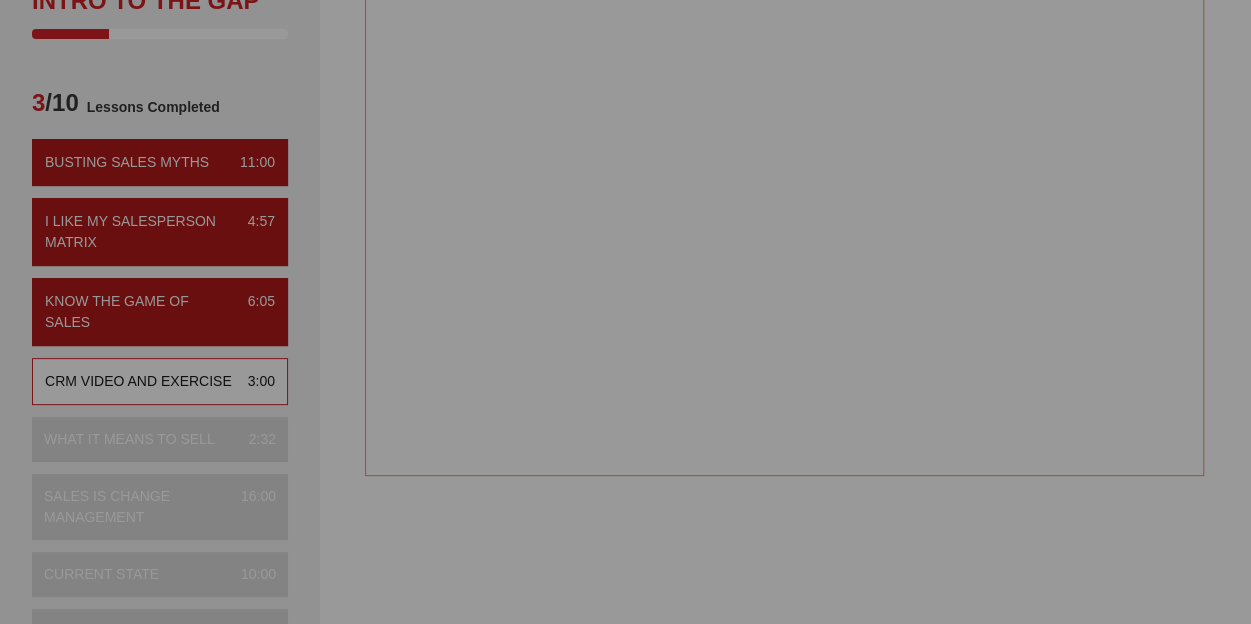 scroll, scrollTop: 0, scrollLeft: 0, axis: both 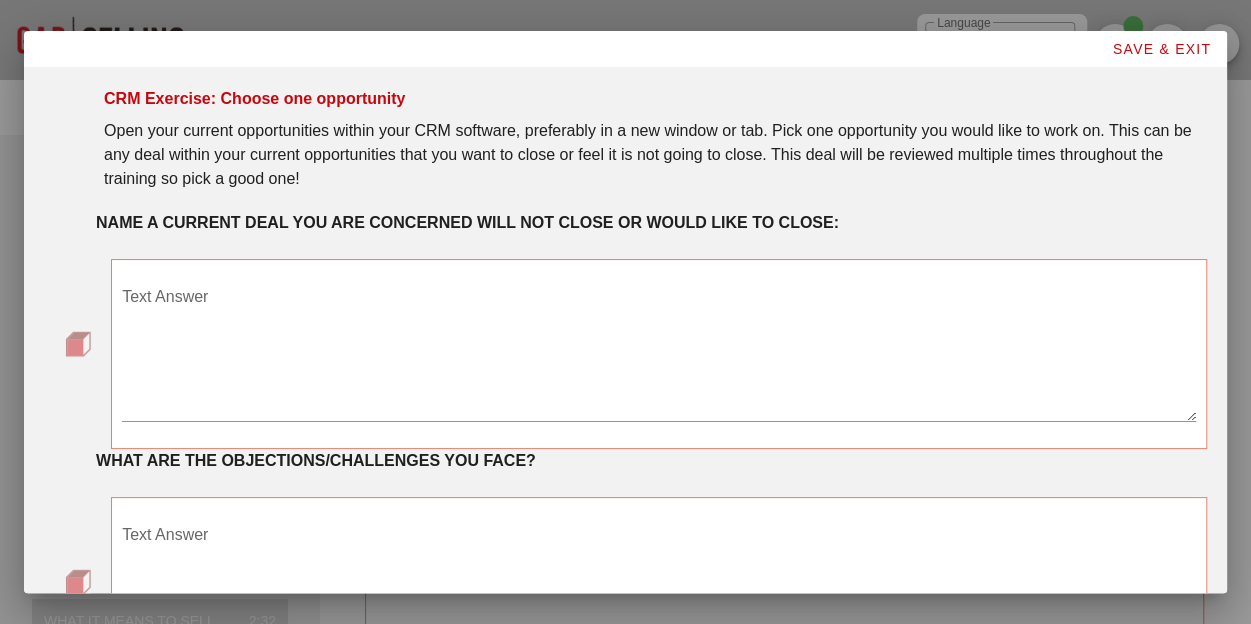 click on "Text Answer" at bounding box center [659, 351] 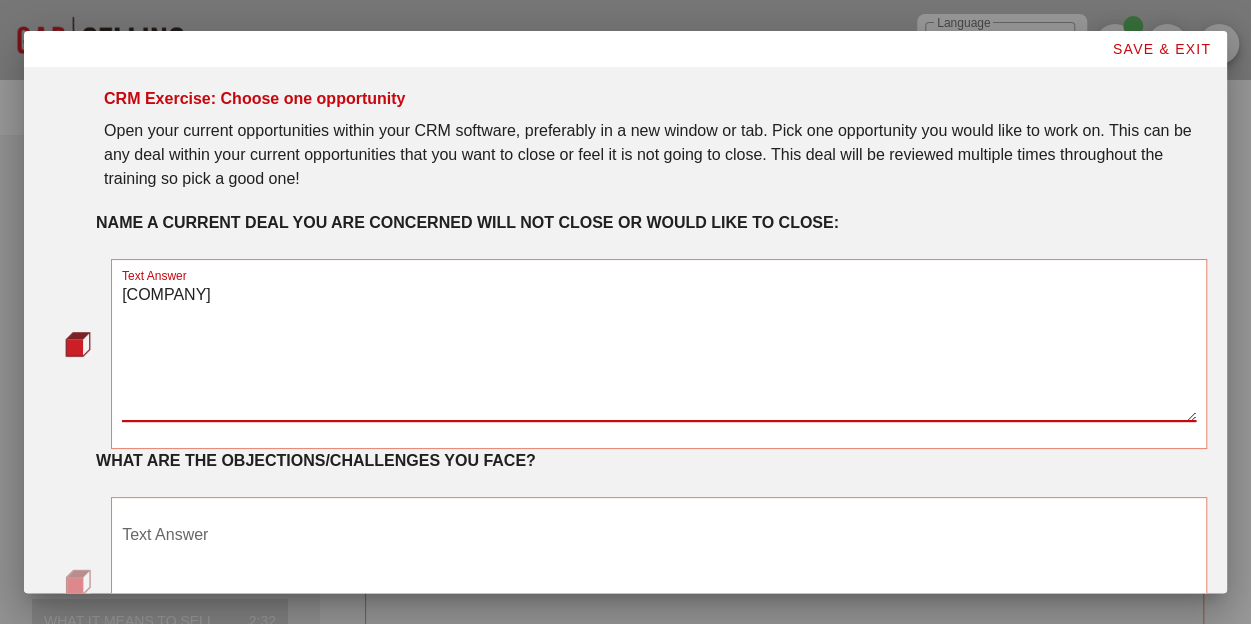 click on "Text Answer [COMPANY] [COMPANY] [COMPANY] [COMPANY]" at bounding box center (659, 356) 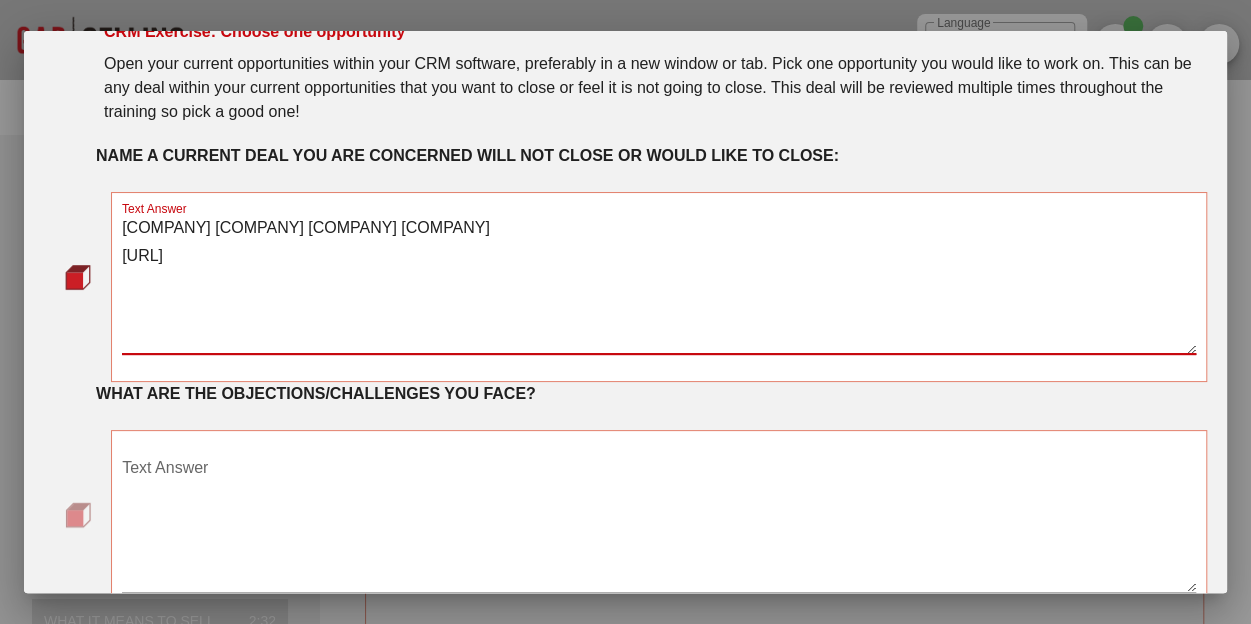 scroll, scrollTop: 62, scrollLeft: 0, axis: vertical 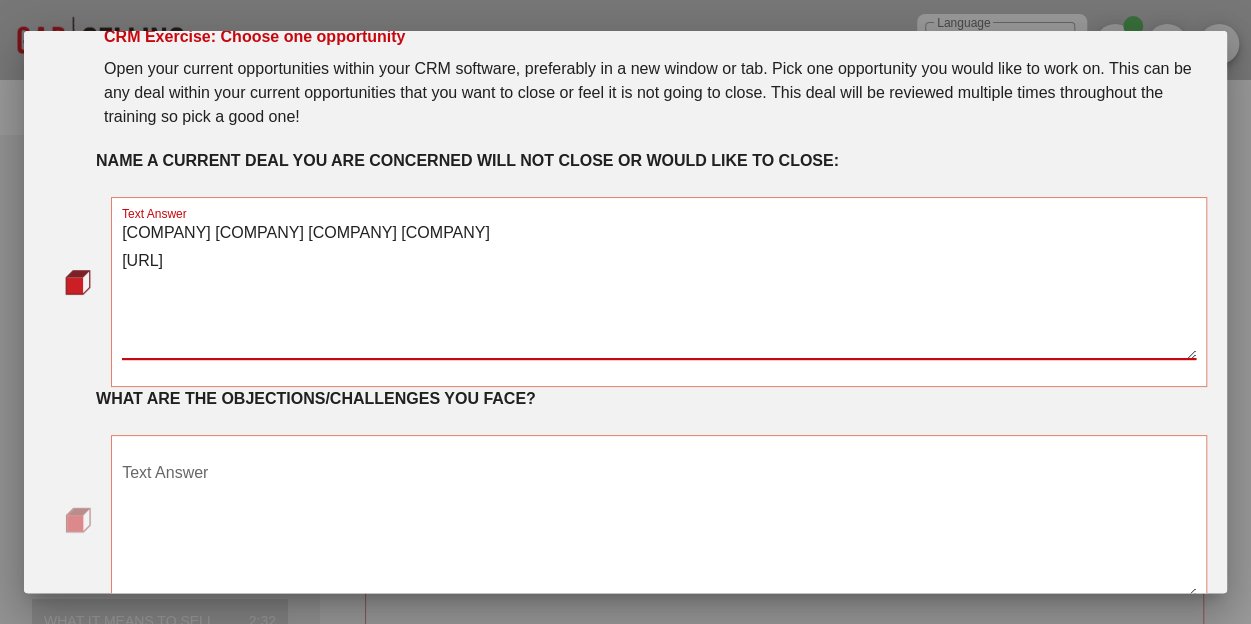 type on "[COMPANY] [COMPANY] [COMPANY] [COMPANY]
[URL]" 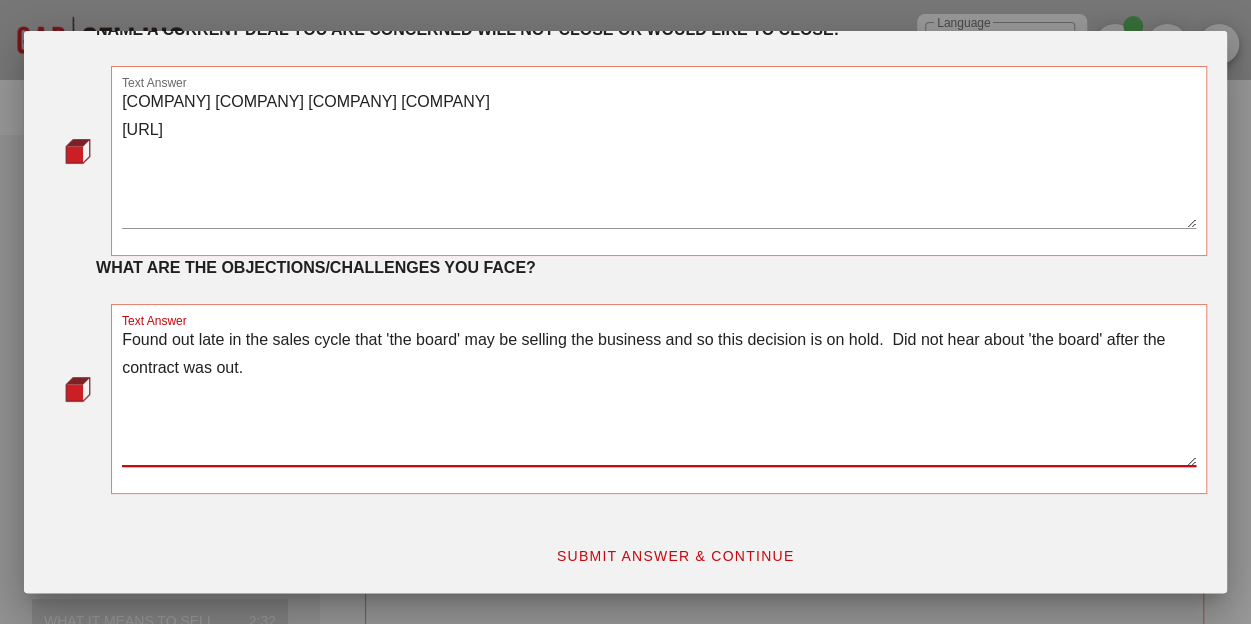 scroll, scrollTop: 192, scrollLeft: 0, axis: vertical 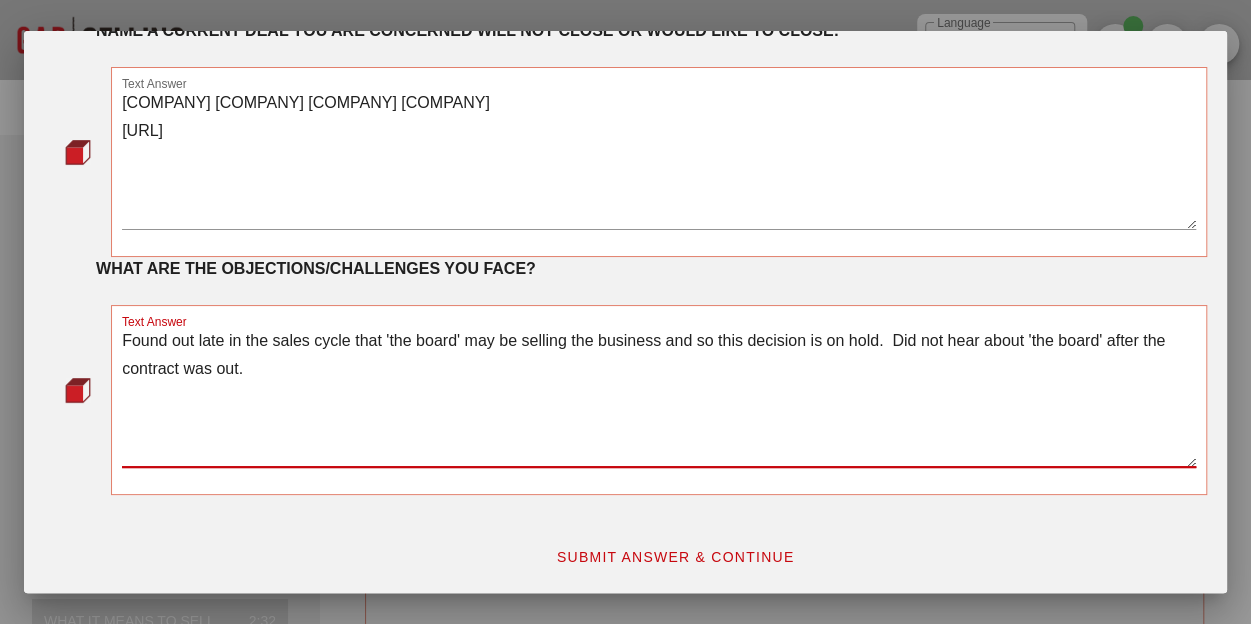 type on "Found out late in the sales cycle that 'the board' may be selling the business and so this decision is on hold.  Did not hear about 'the board' after the contract was out." 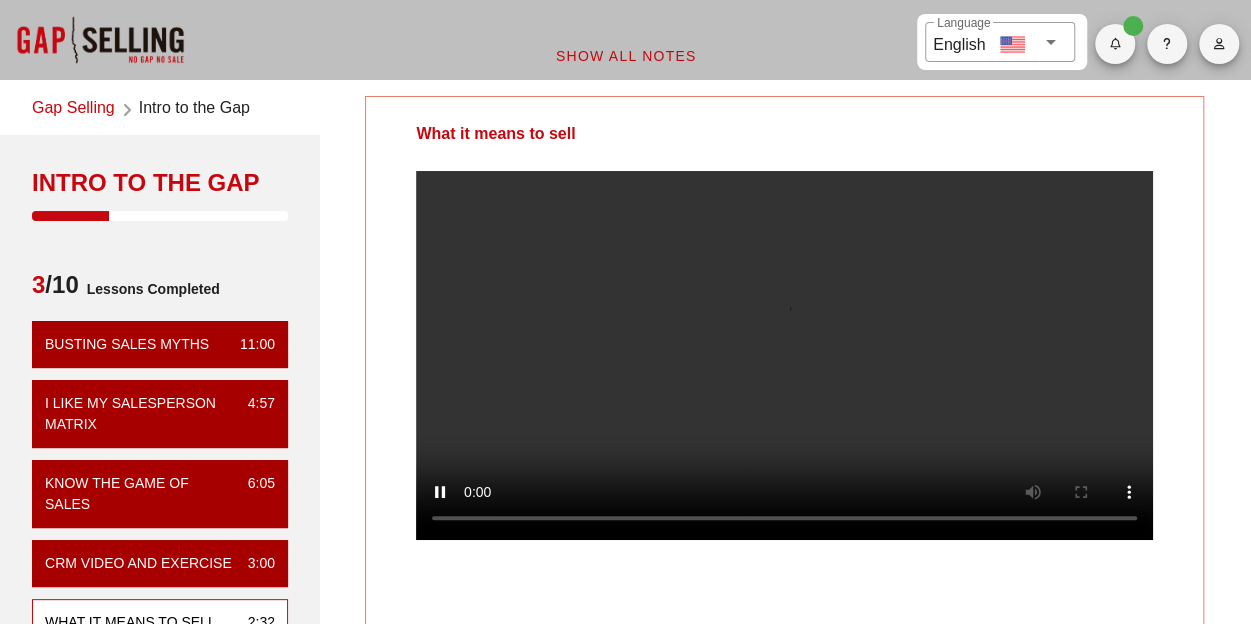scroll, scrollTop: 0, scrollLeft: 0, axis: both 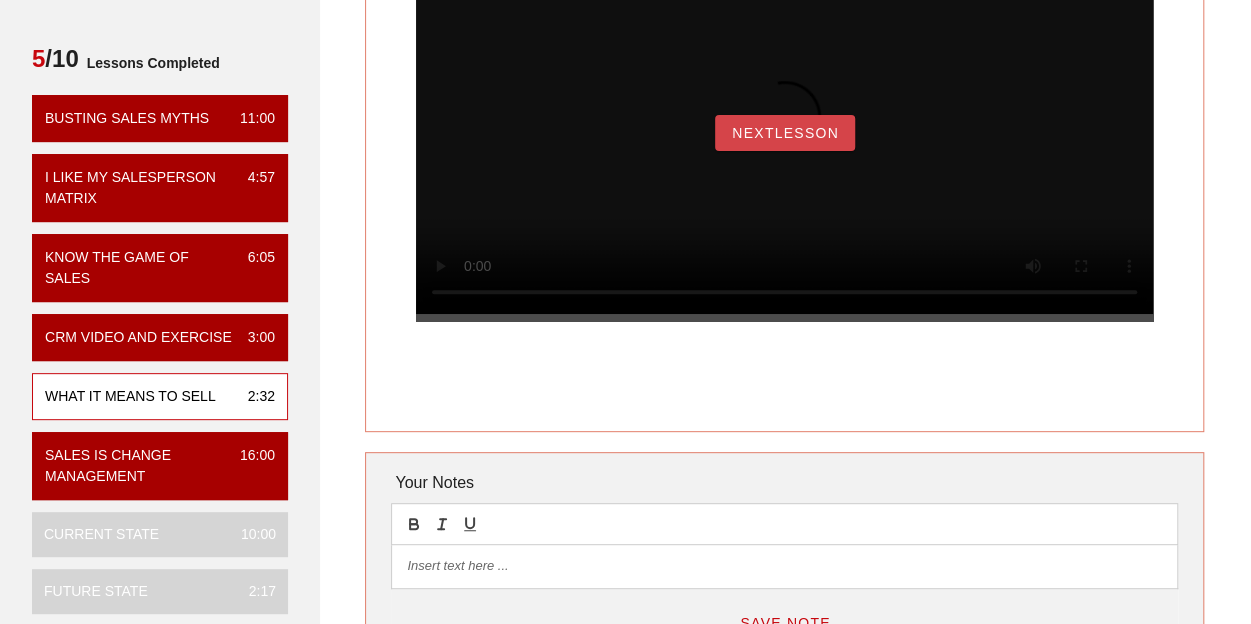 click on "NextLesson" at bounding box center [785, 133] 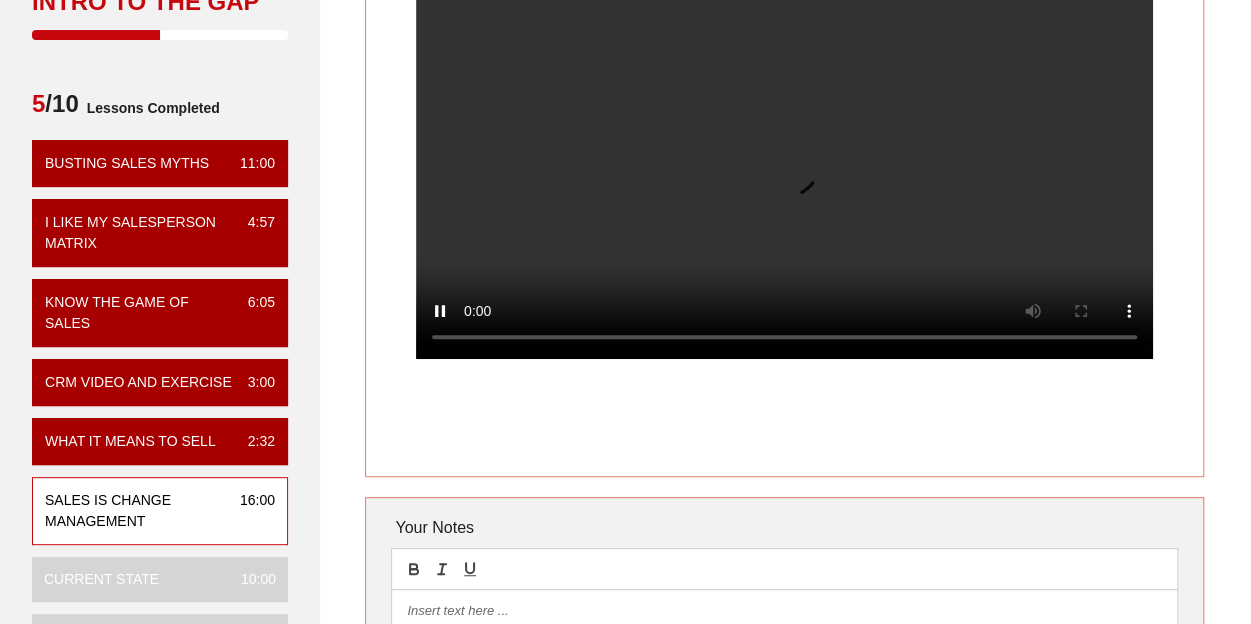 scroll, scrollTop: 180, scrollLeft: 0, axis: vertical 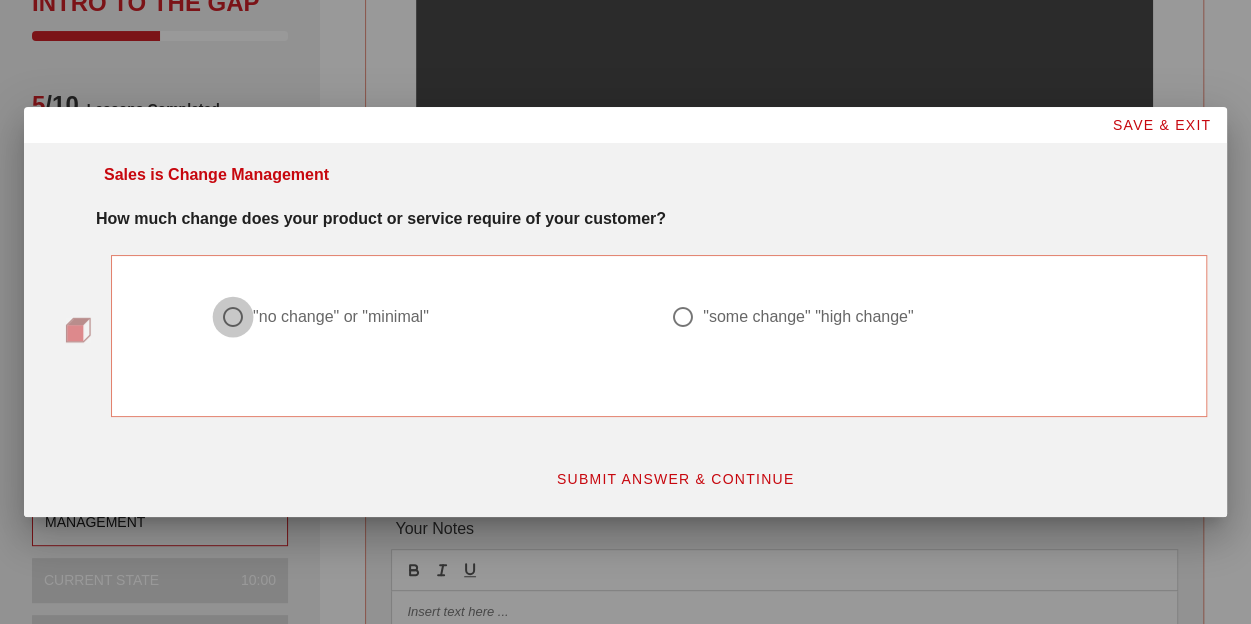 click at bounding box center [233, 317] 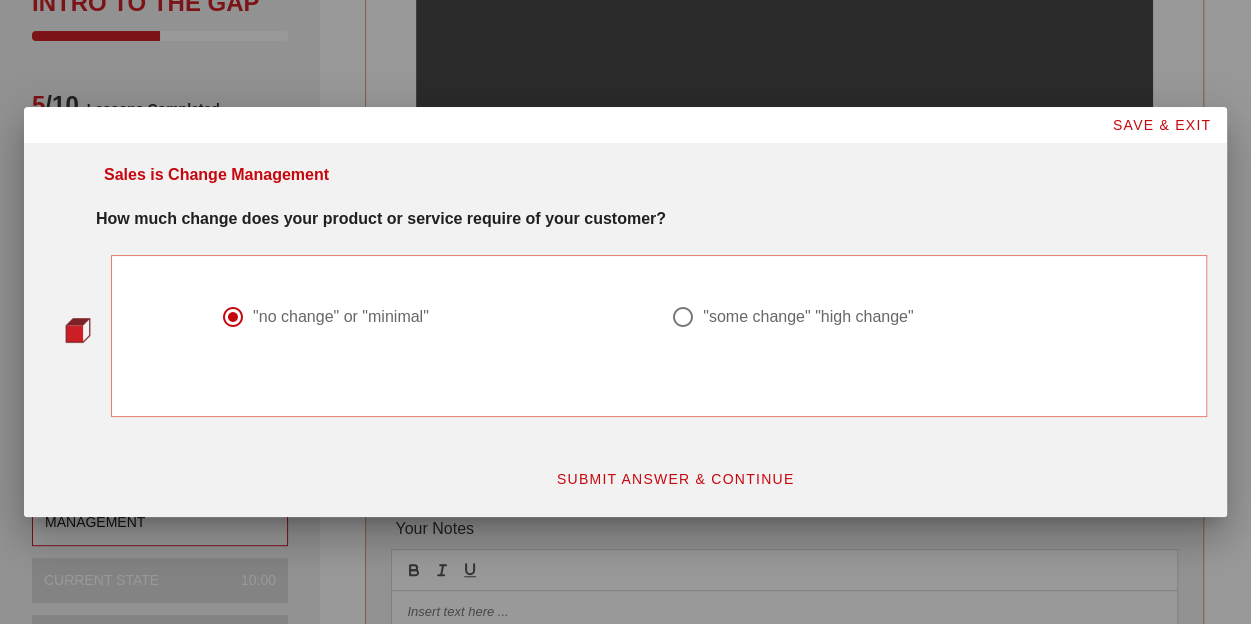click on "SUBMIT ANSWER & CONTINUE" at bounding box center [675, 479] 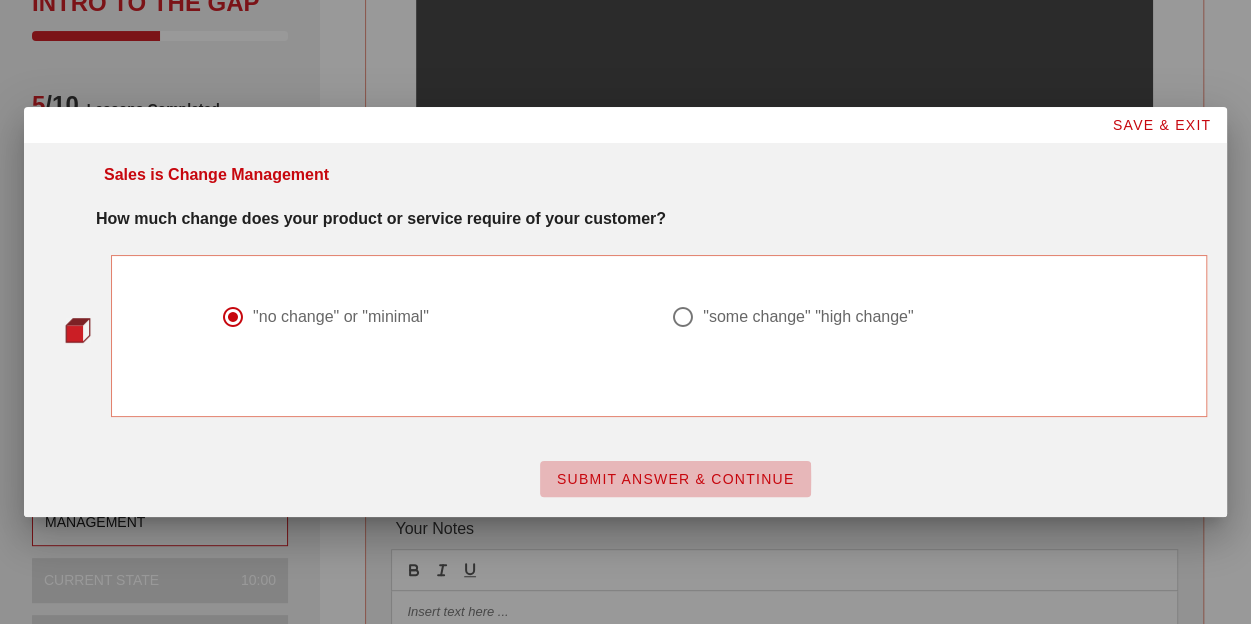 scroll, scrollTop: 0, scrollLeft: 0, axis: both 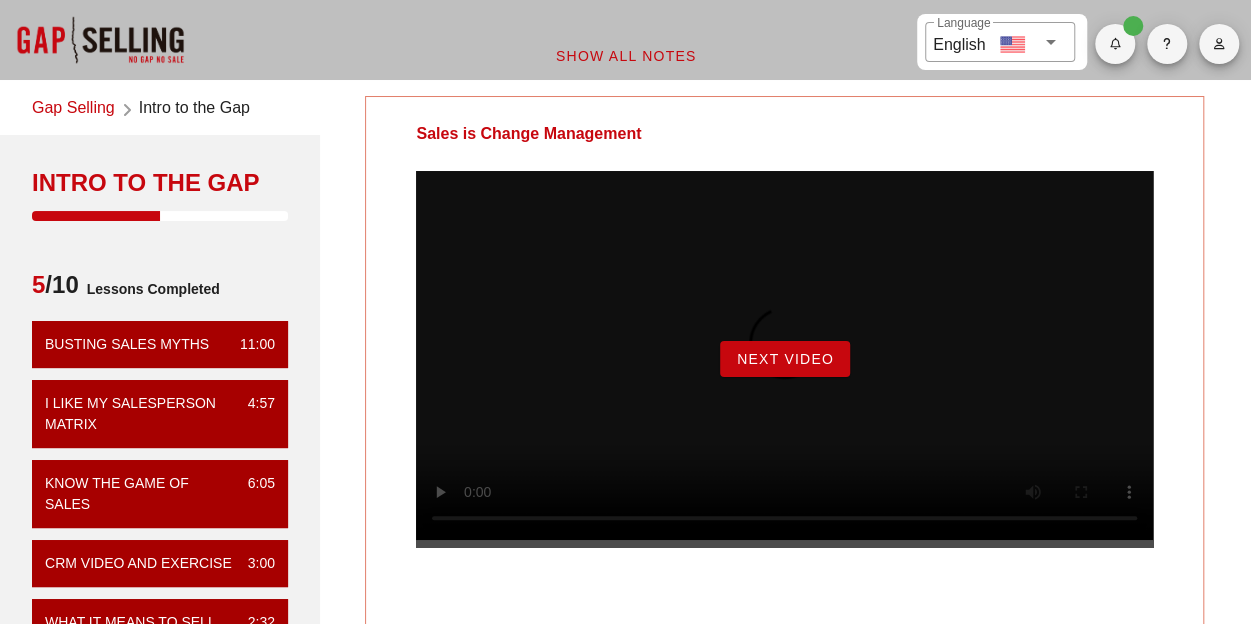 click on "Next Video" at bounding box center [785, 359] 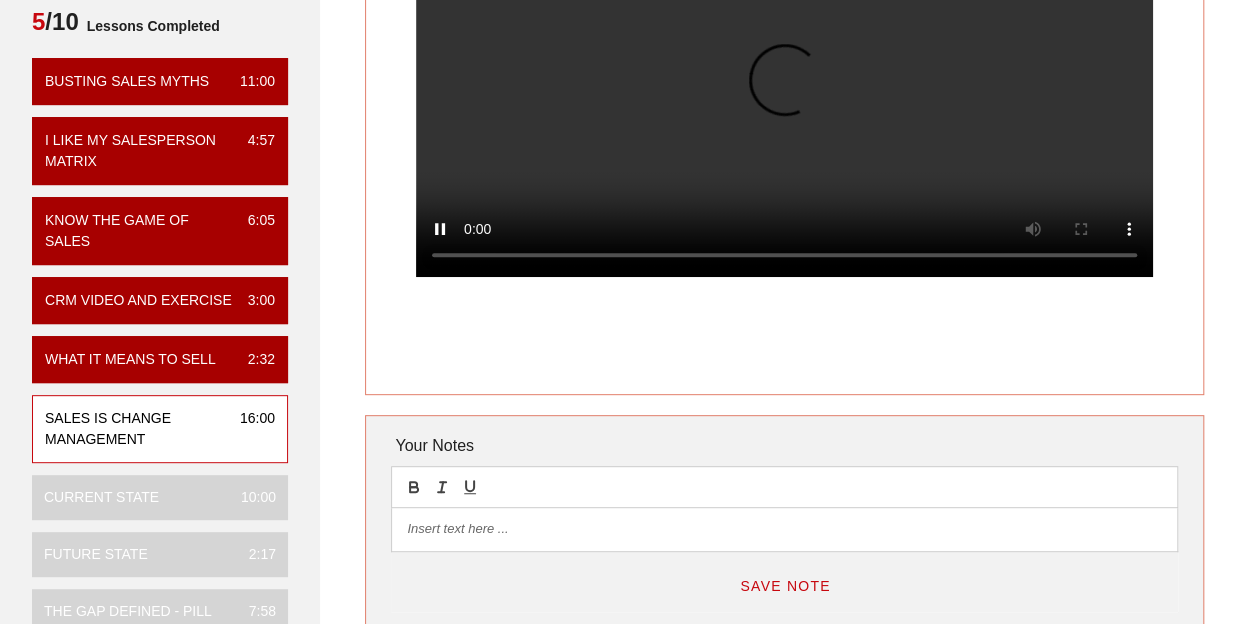 scroll, scrollTop: 262, scrollLeft: 0, axis: vertical 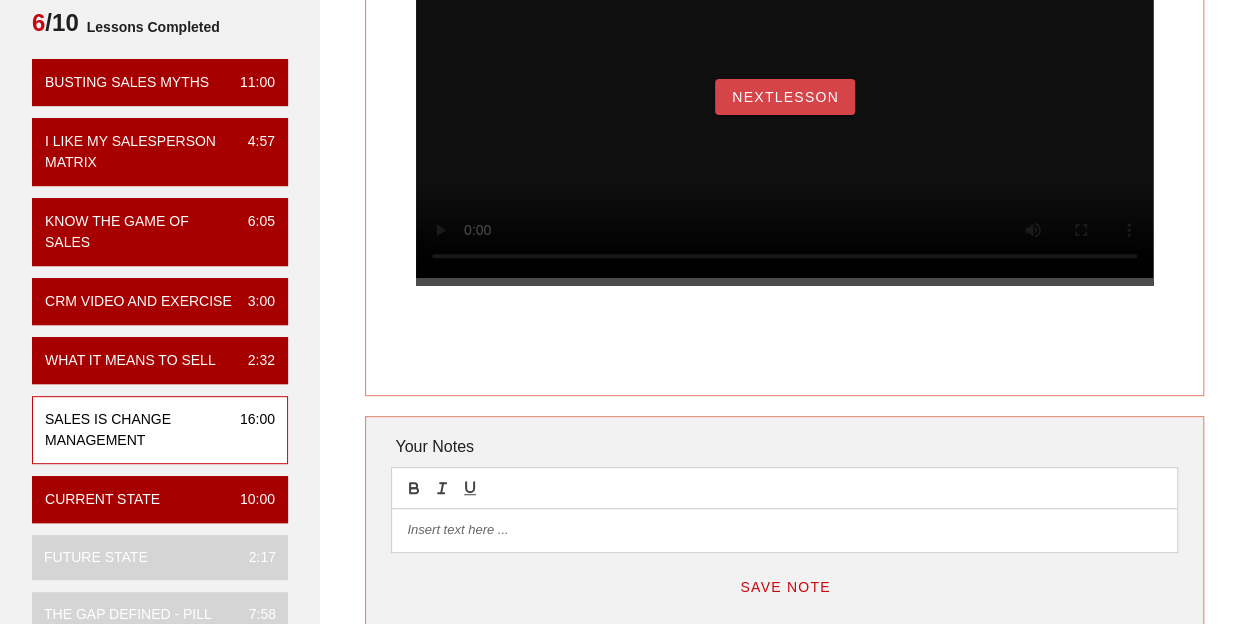 click on "NextLesson" at bounding box center (785, 97) 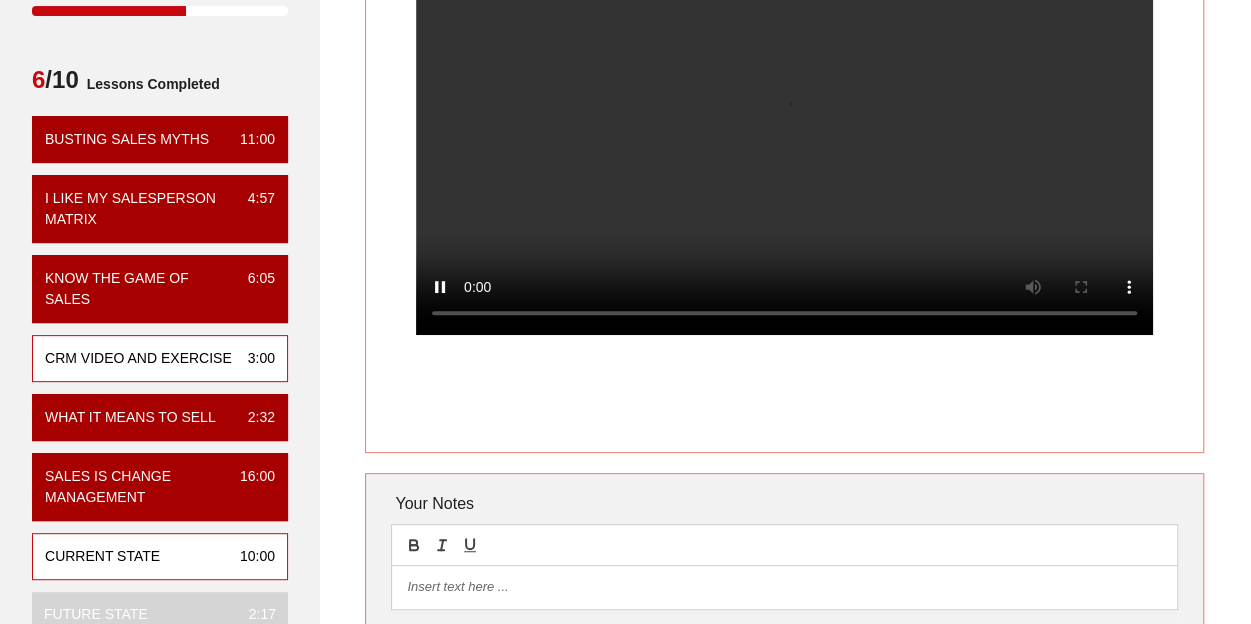 scroll, scrollTop: 199, scrollLeft: 0, axis: vertical 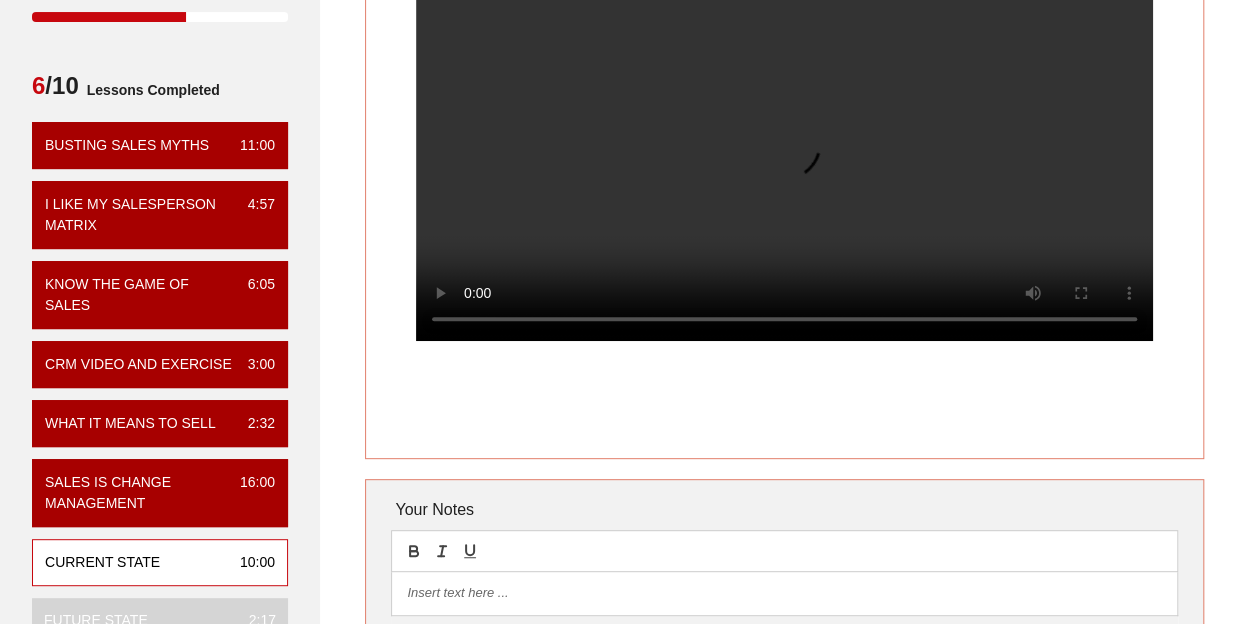 drag, startPoint x: 944, startPoint y: 151, endPoint x: 1198, endPoint y: 330, distance: 310.73624 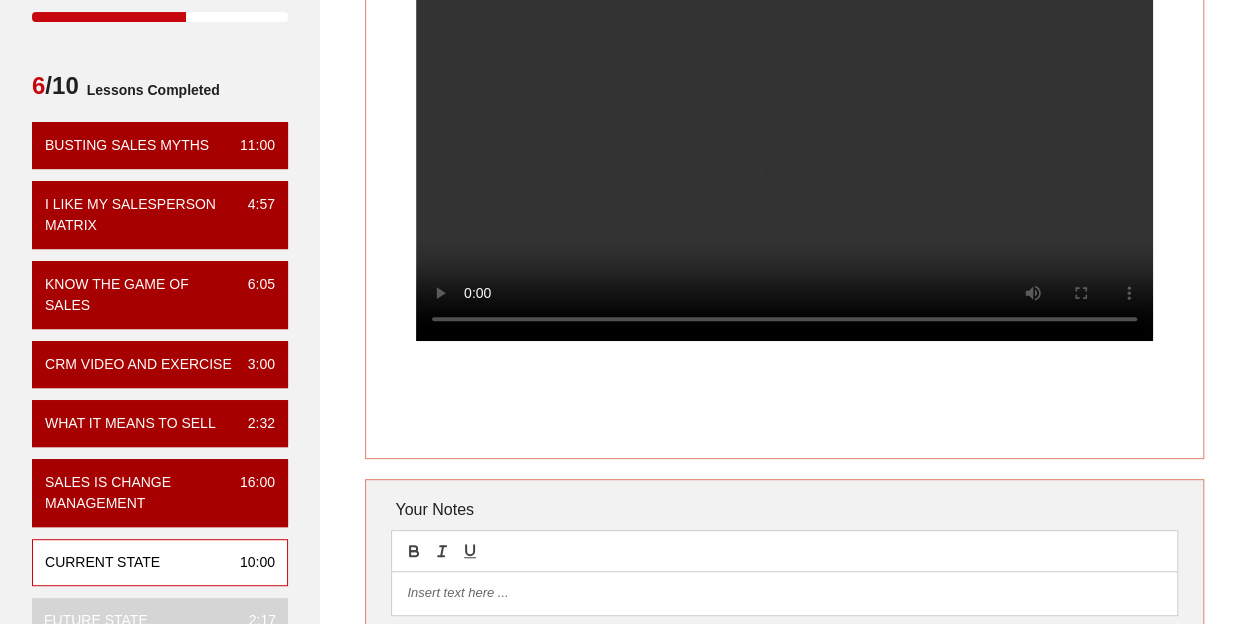 click at bounding box center (784, 172) 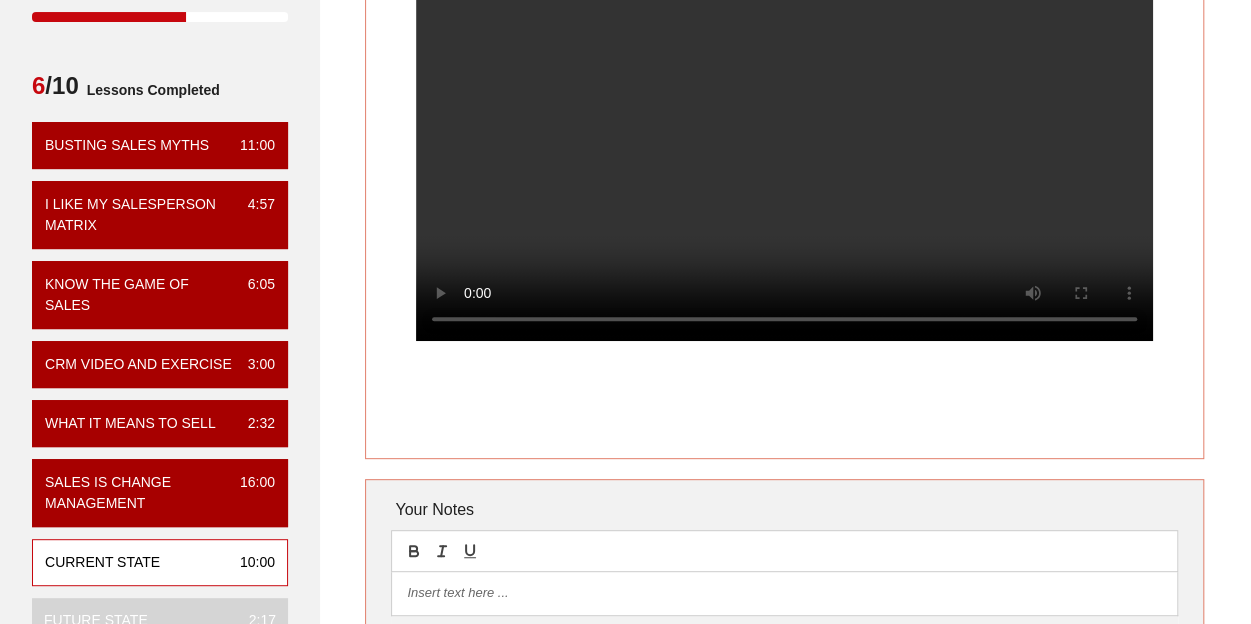 click at bounding box center (784, 593) 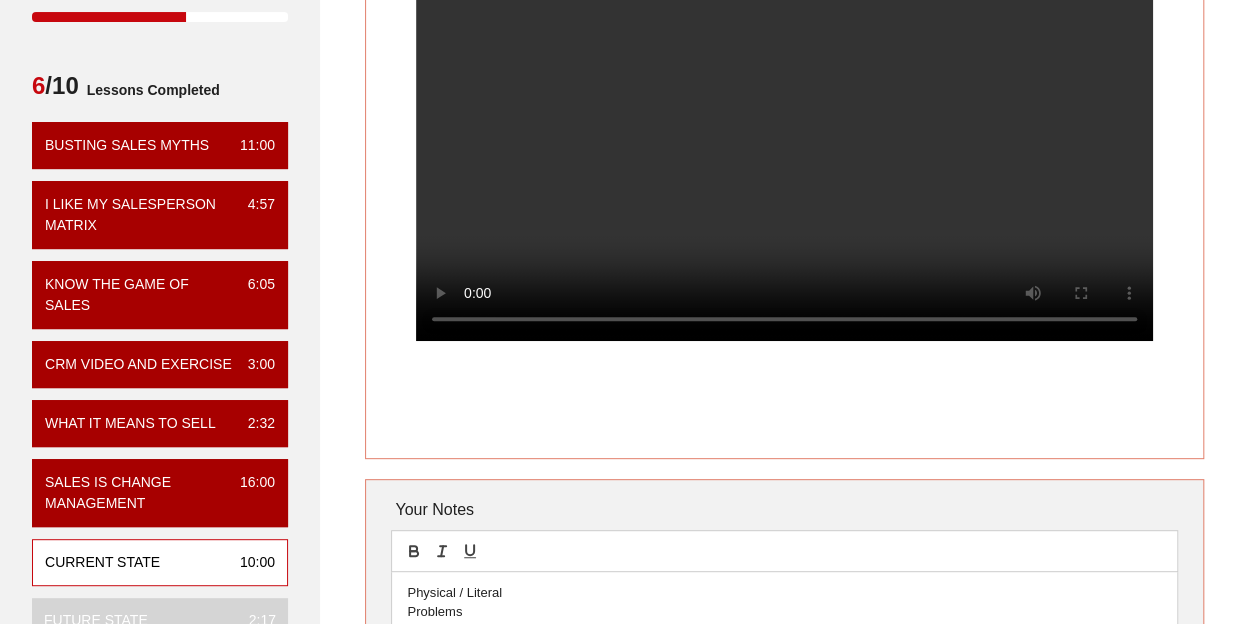 scroll, scrollTop: 212, scrollLeft: 0, axis: vertical 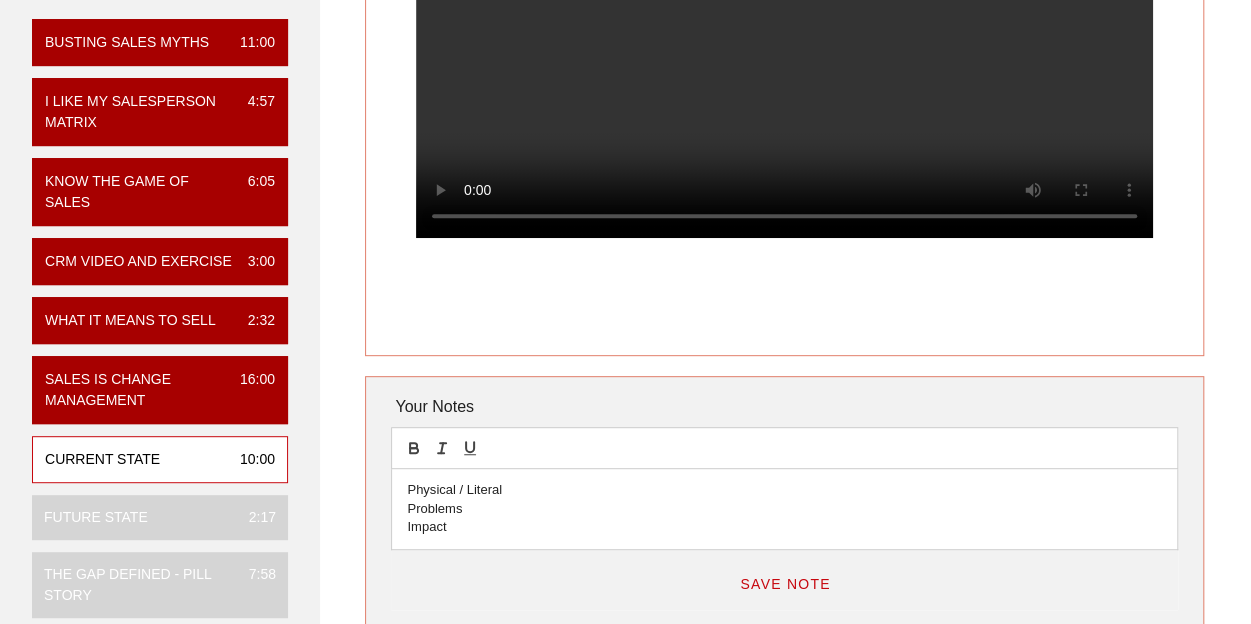 click on "Physical / Literal Problems Impact" at bounding box center (784, 508) 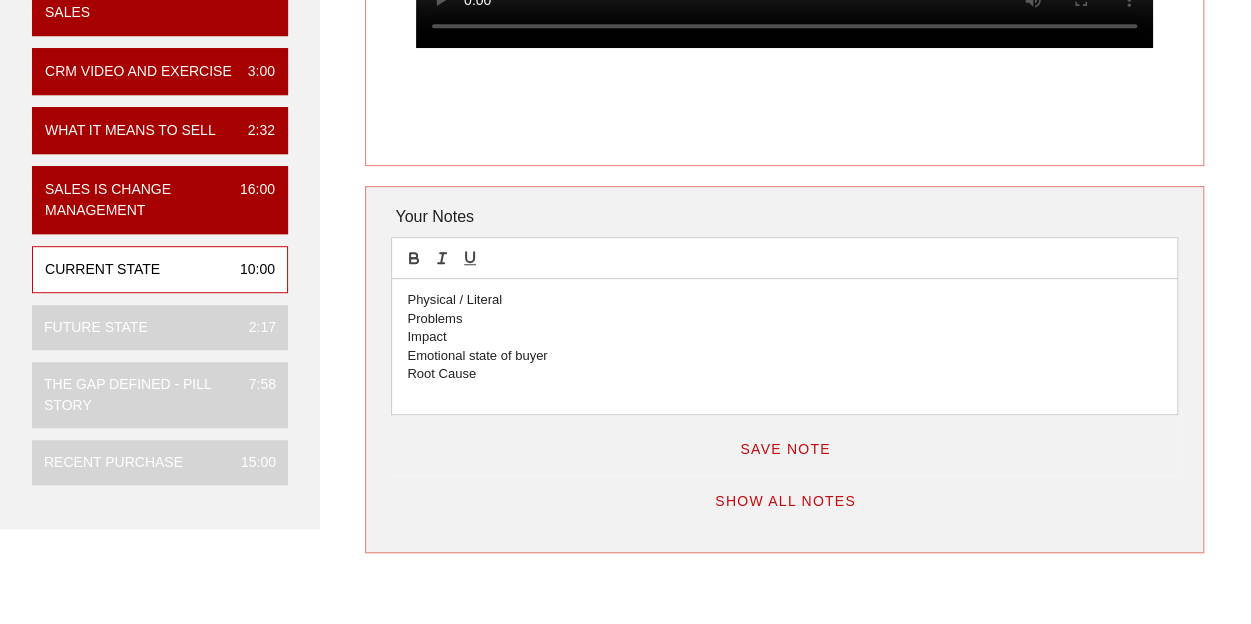 scroll, scrollTop: 484, scrollLeft: 0, axis: vertical 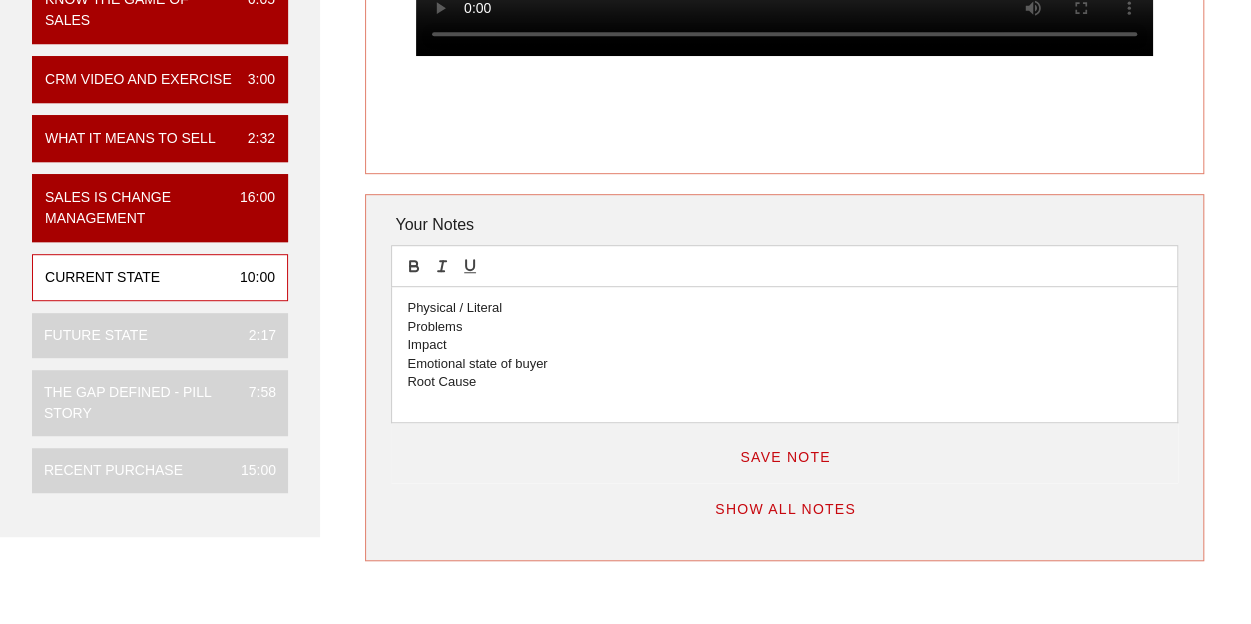 click on "Save Note" at bounding box center [784, 453] 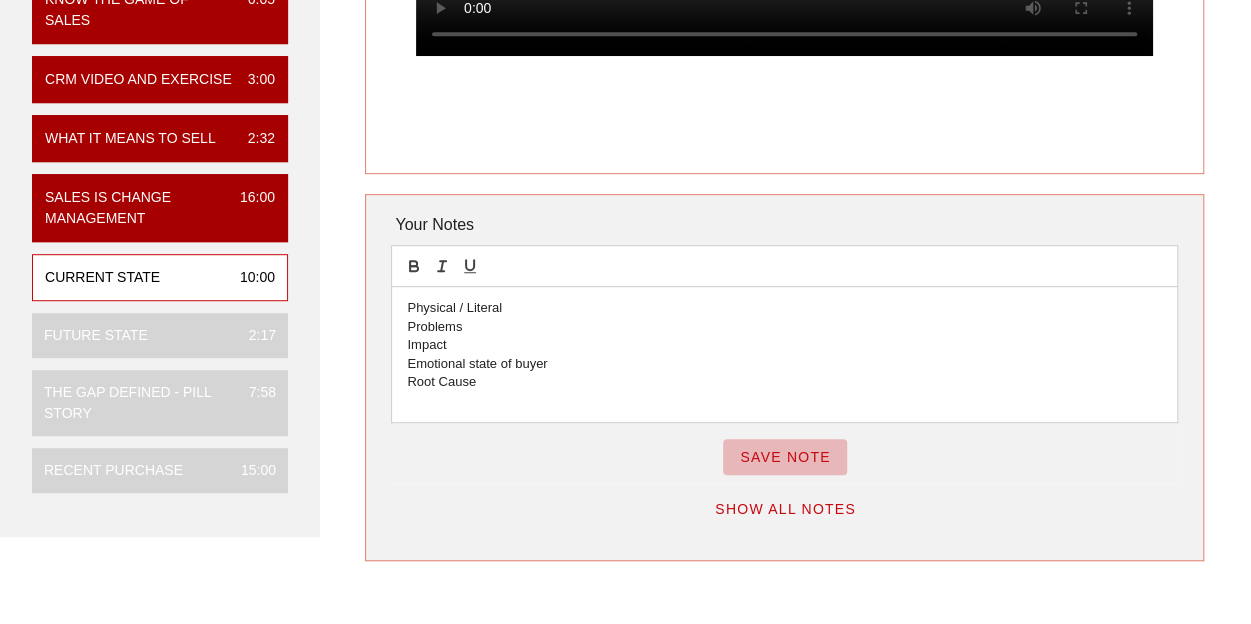 click on "Save Note" at bounding box center [785, 457] 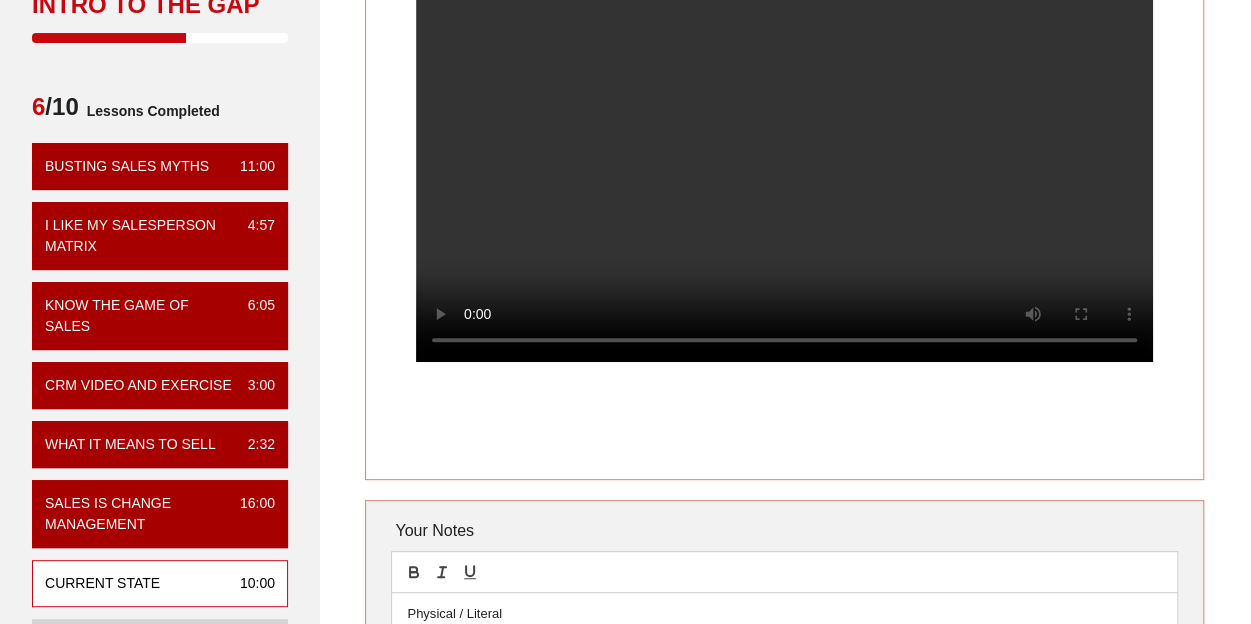 scroll, scrollTop: 0, scrollLeft: 0, axis: both 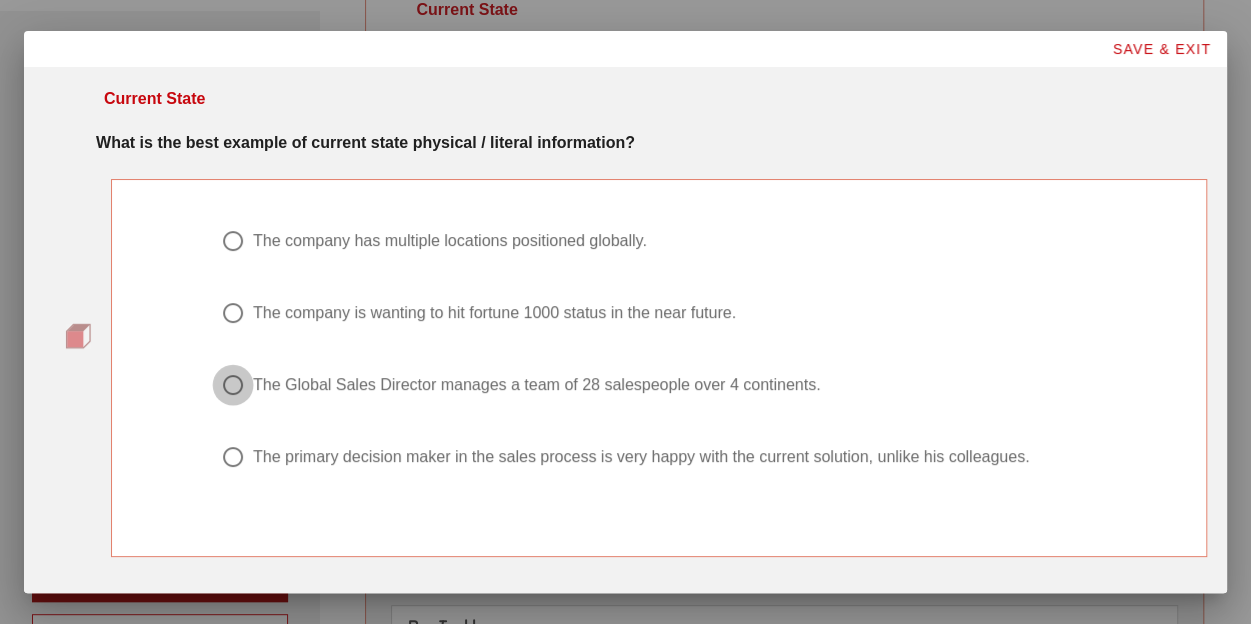 click at bounding box center (233, 241) 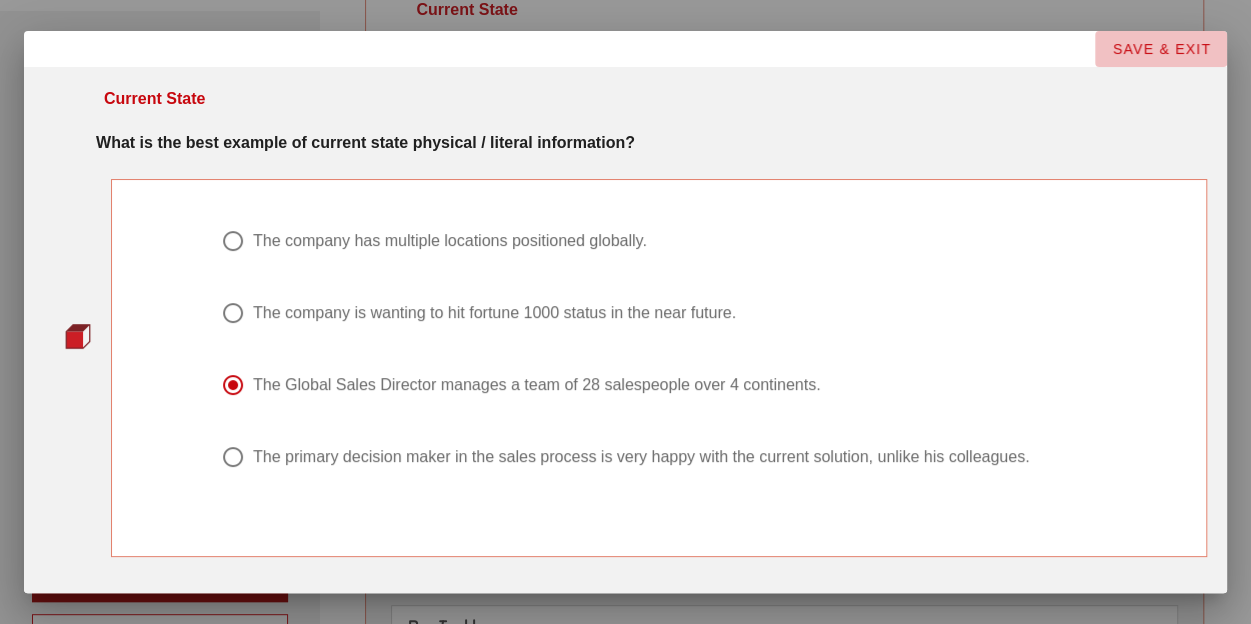click on "SAVE & EXIT" at bounding box center (1161, 49) 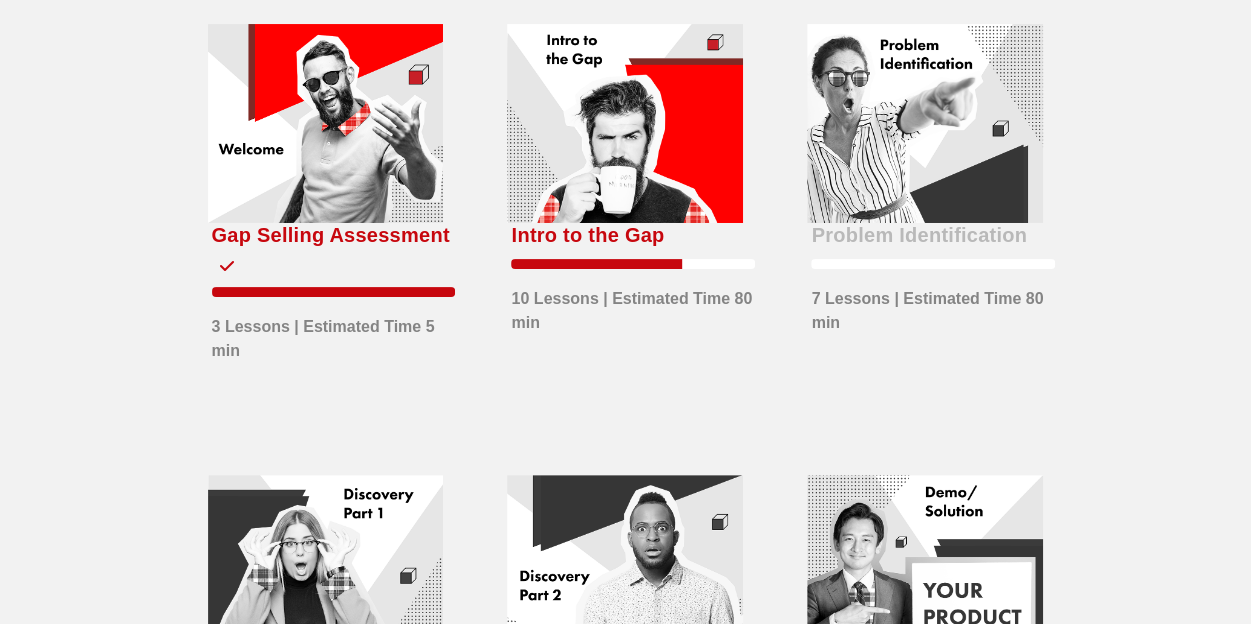 click at bounding box center (326, 123) 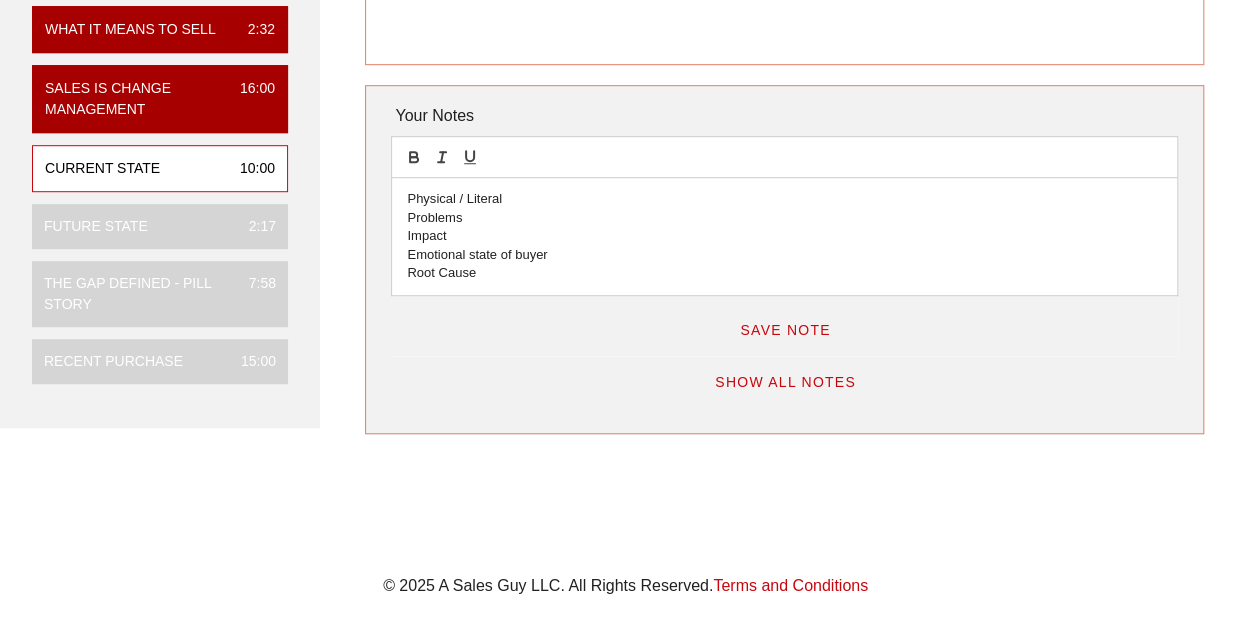 scroll, scrollTop: 510, scrollLeft: 0, axis: vertical 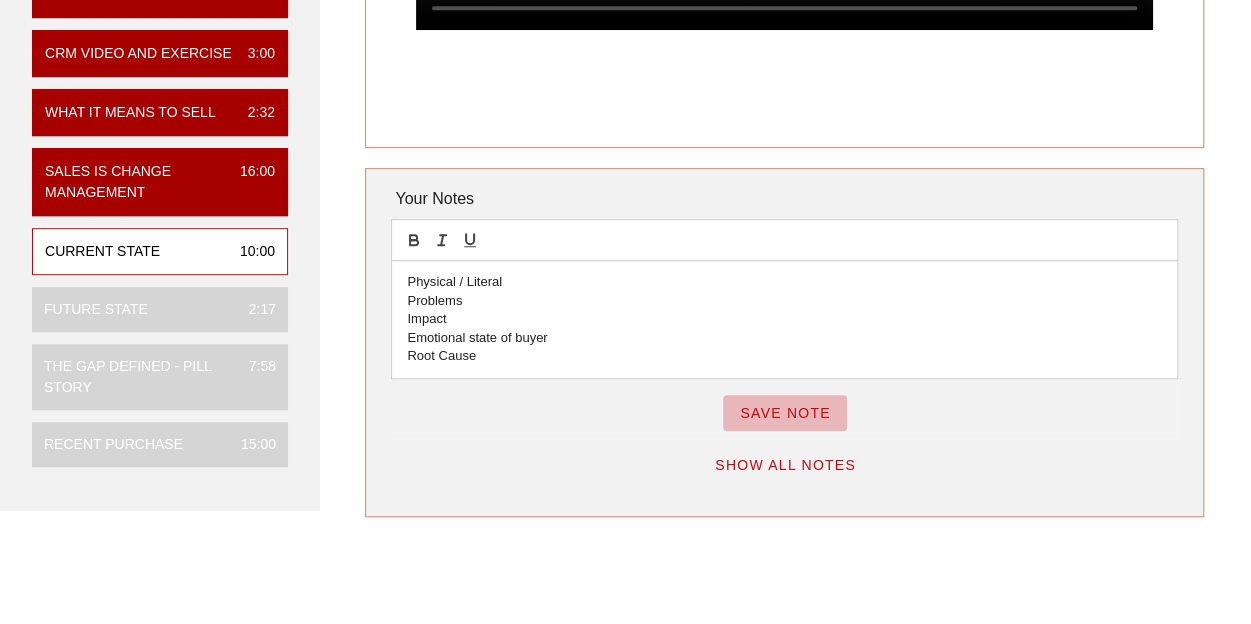 click on "Save Note" at bounding box center [785, 413] 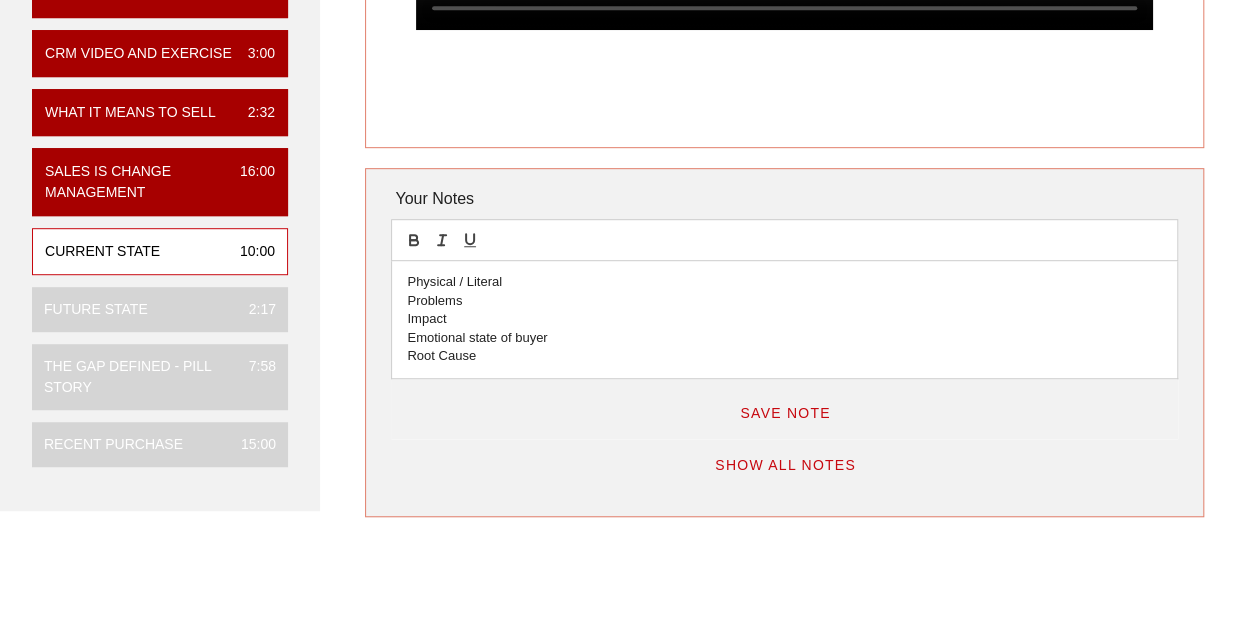 scroll, scrollTop: 290, scrollLeft: 0, axis: vertical 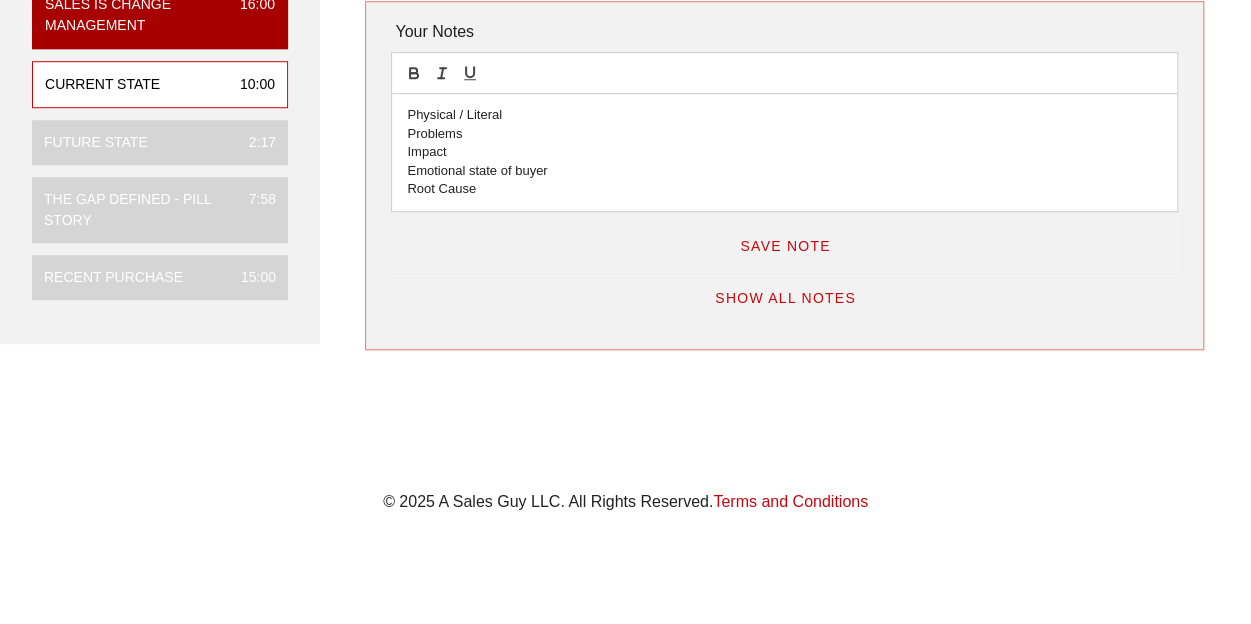 drag, startPoint x: 752, startPoint y: 257, endPoint x: 649, endPoint y: 227, distance: 107.28001 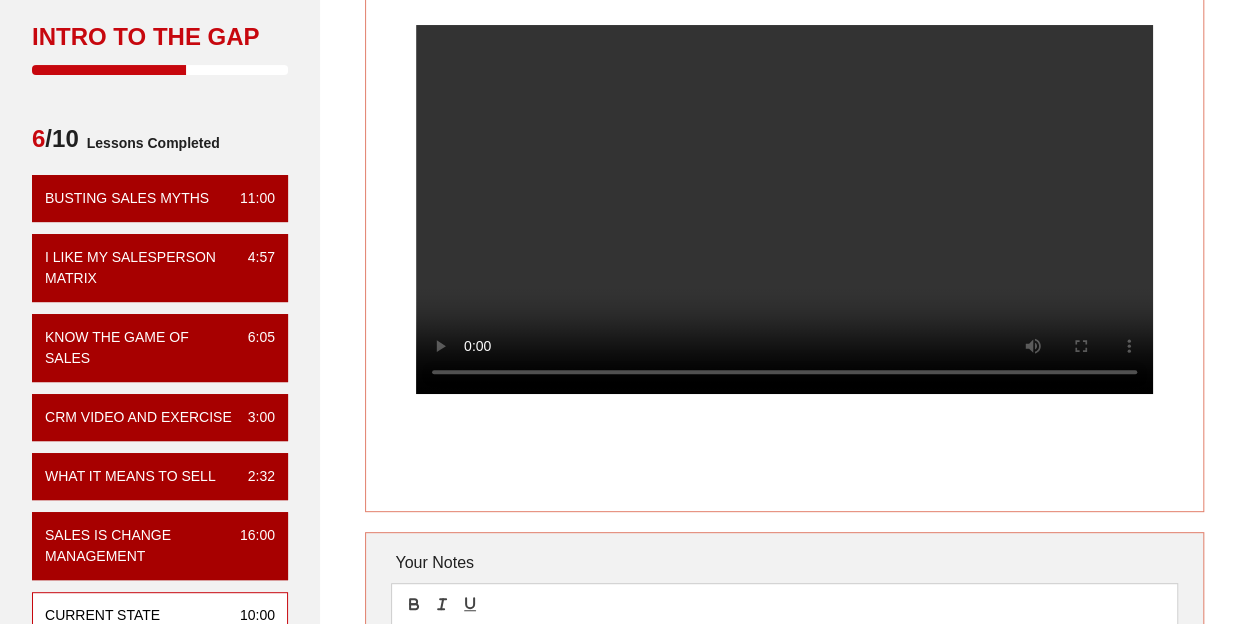 scroll, scrollTop: 147, scrollLeft: 0, axis: vertical 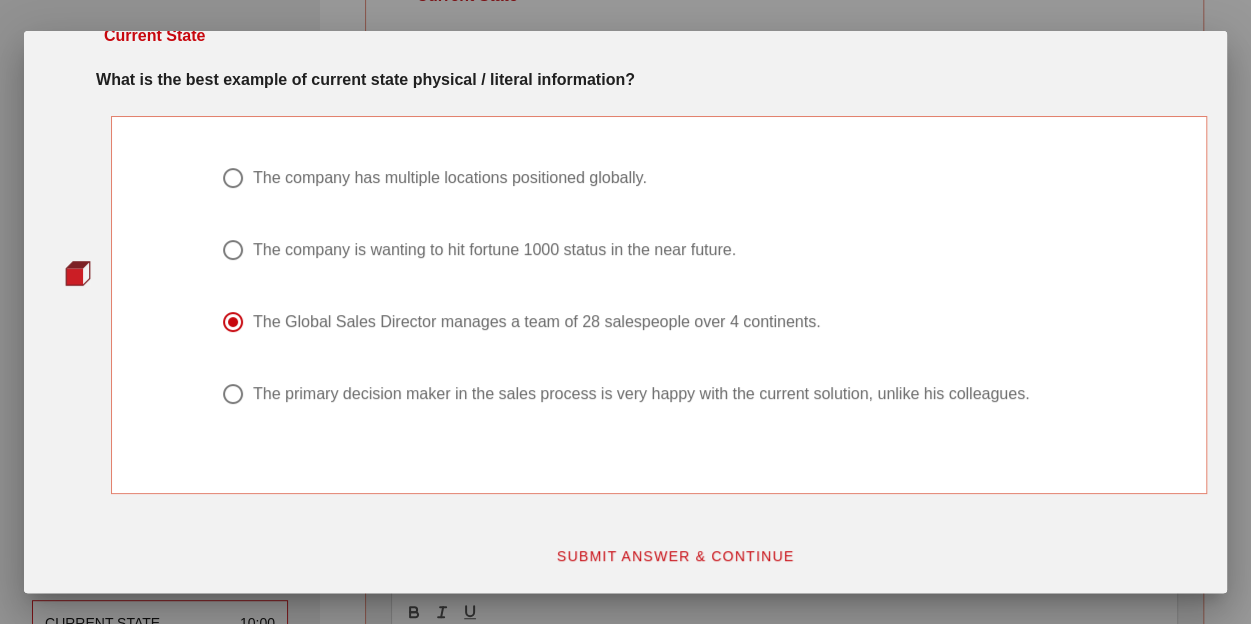 drag, startPoint x: 694, startPoint y: 557, endPoint x: 656, endPoint y: 557, distance: 38 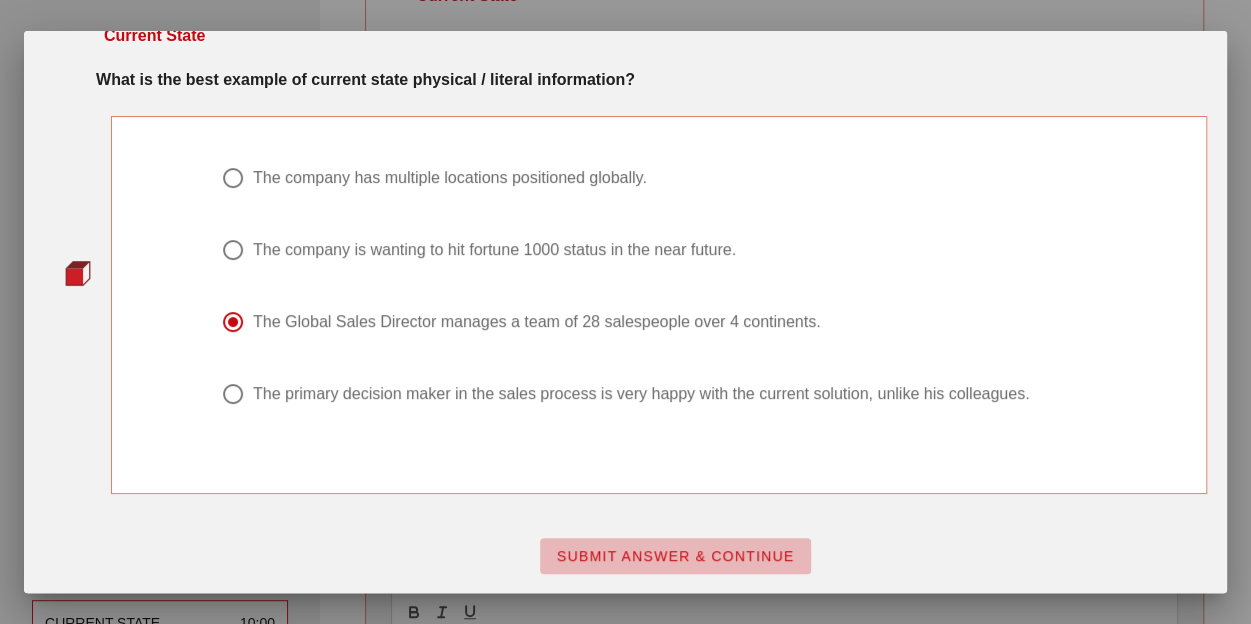 click on "SUBMIT ANSWER & CONTINUE" at bounding box center [675, 556] 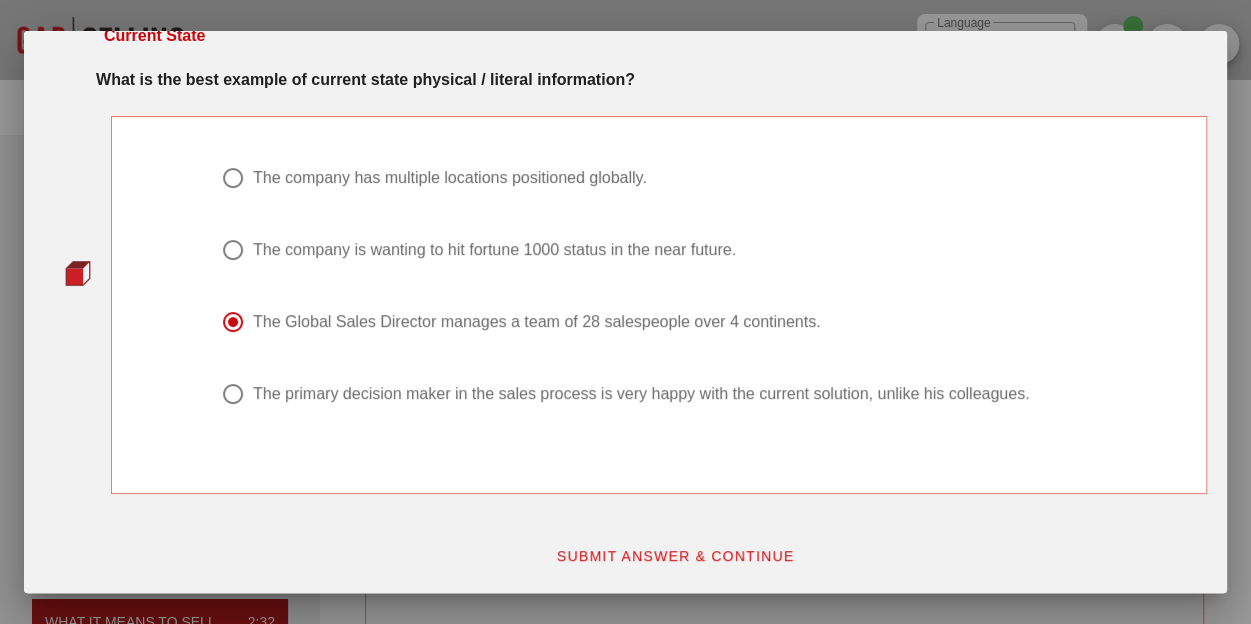 scroll, scrollTop: 0, scrollLeft: 0, axis: both 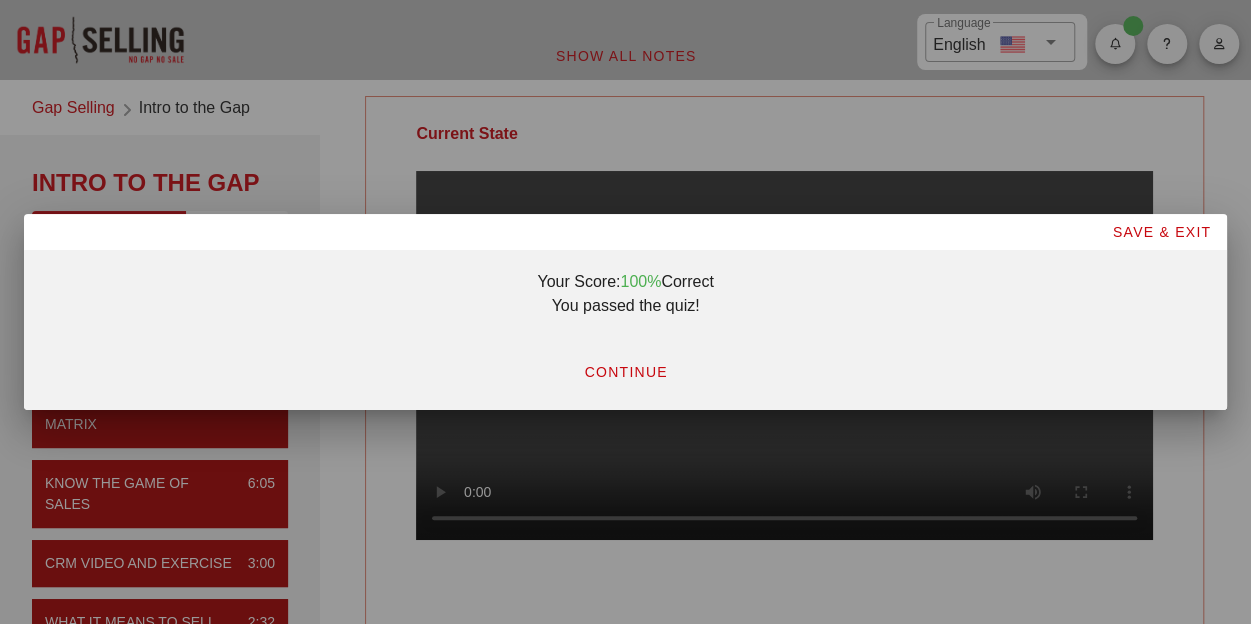 click at bounding box center [625, 312] 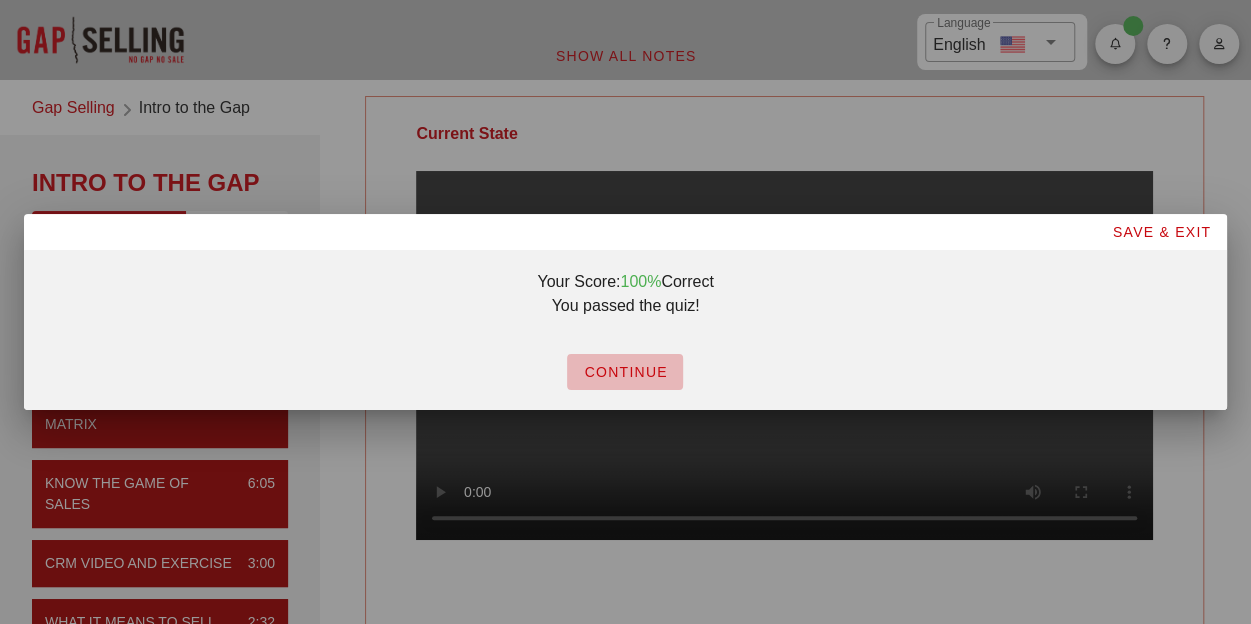 click on "CONTINUE" at bounding box center [625, 372] 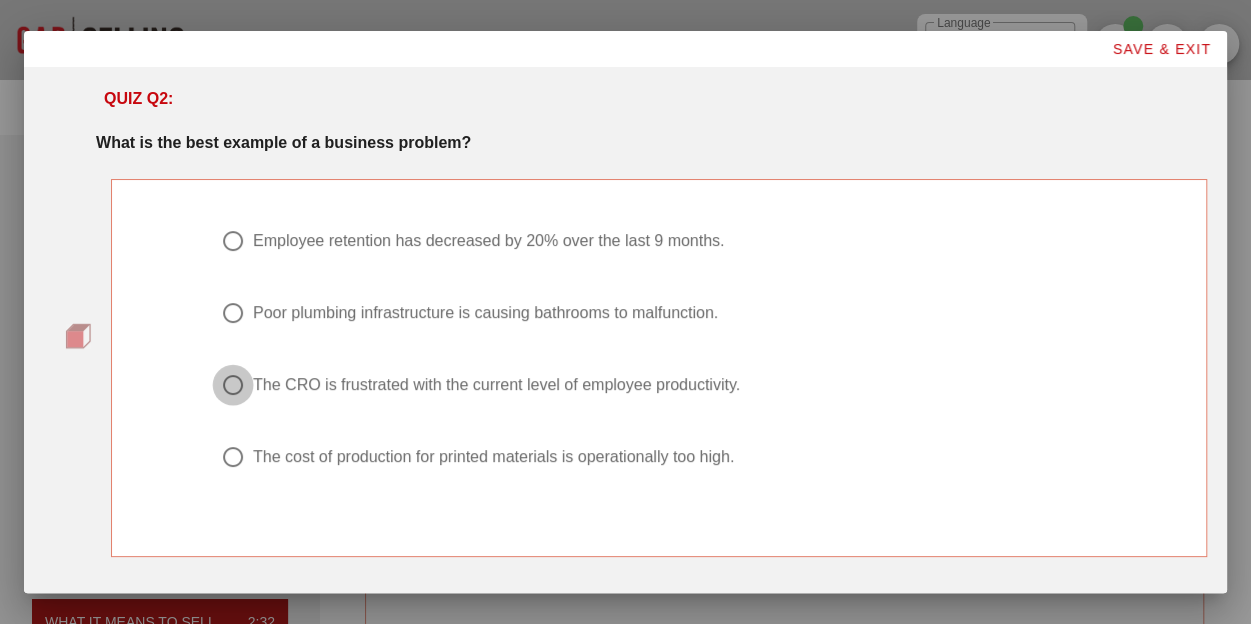 click at bounding box center (233, 241) 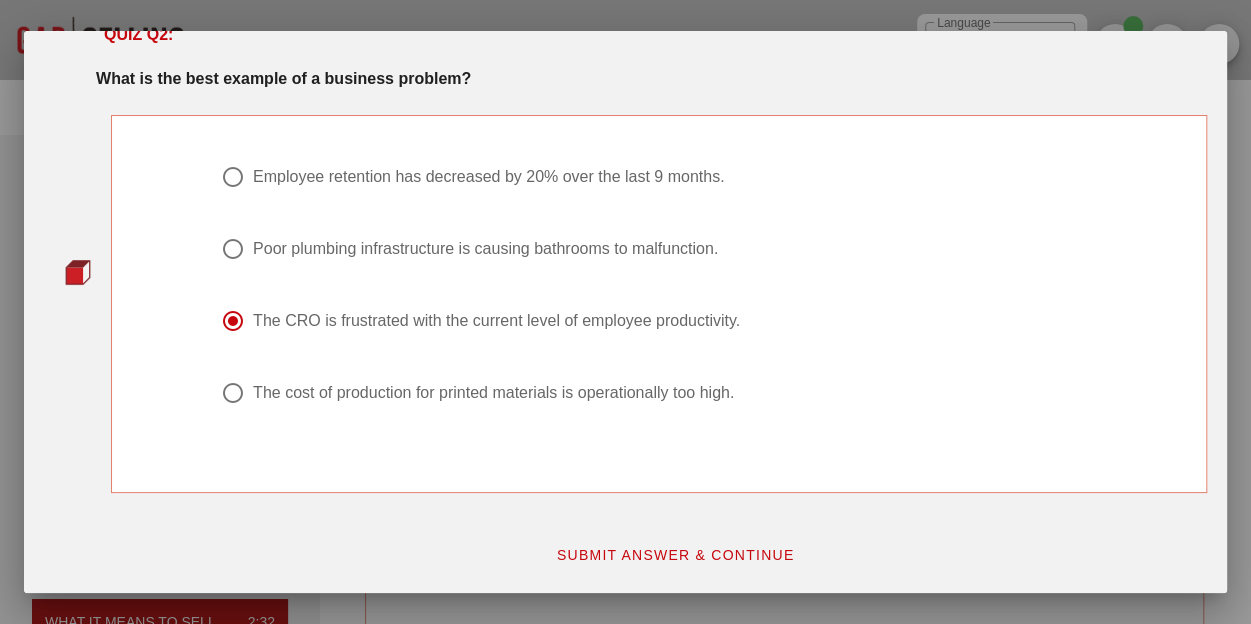 scroll, scrollTop: 53, scrollLeft: 0, axis: vertical 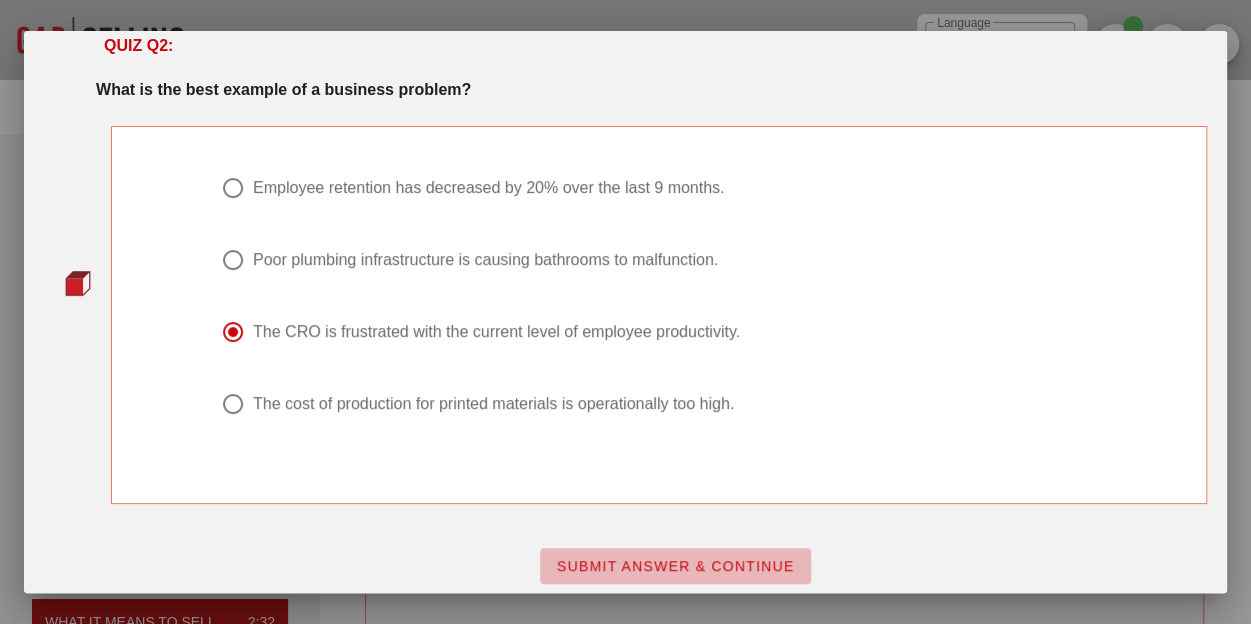 click on "SUBMIT ANSWER & CONTINUE" at bounding box center [675, 566] 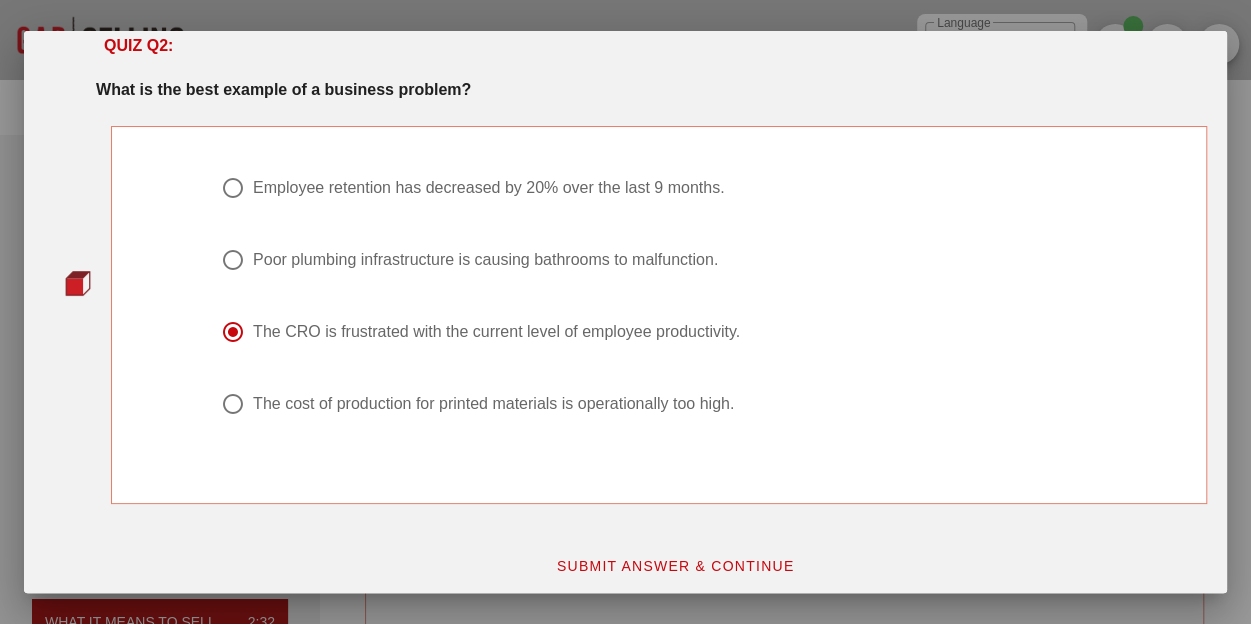 scroll, scrollTop: 0, scrollLeft: 0, axis: both 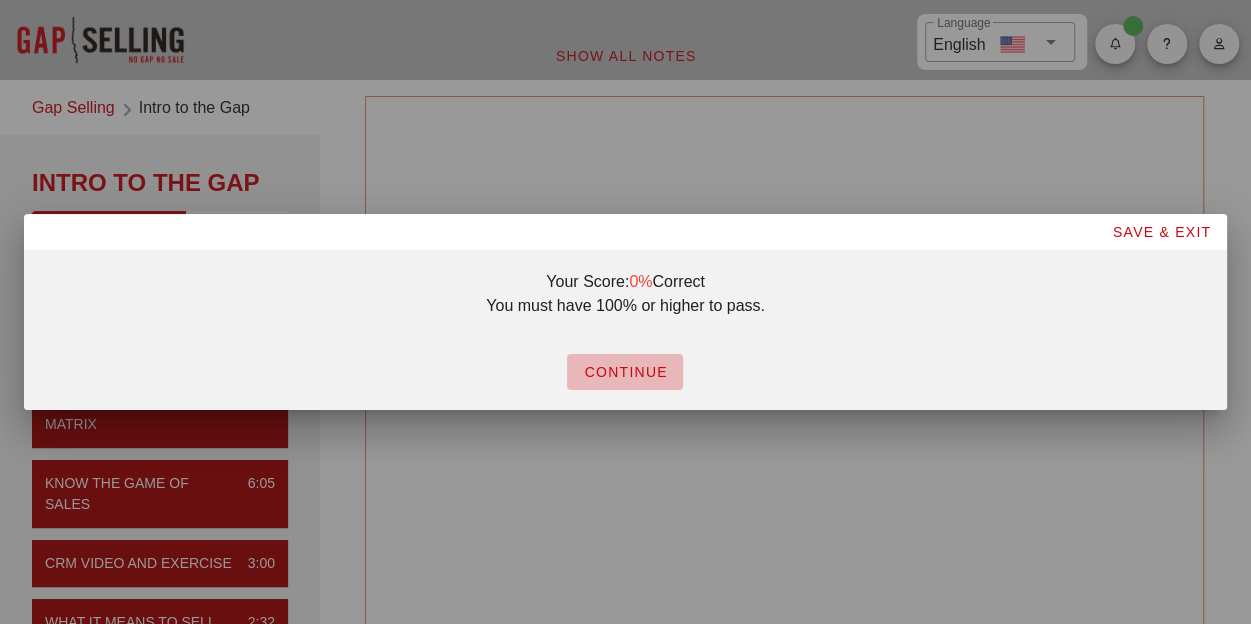 click on "CONTINUE" at bounding box center [625, 372] 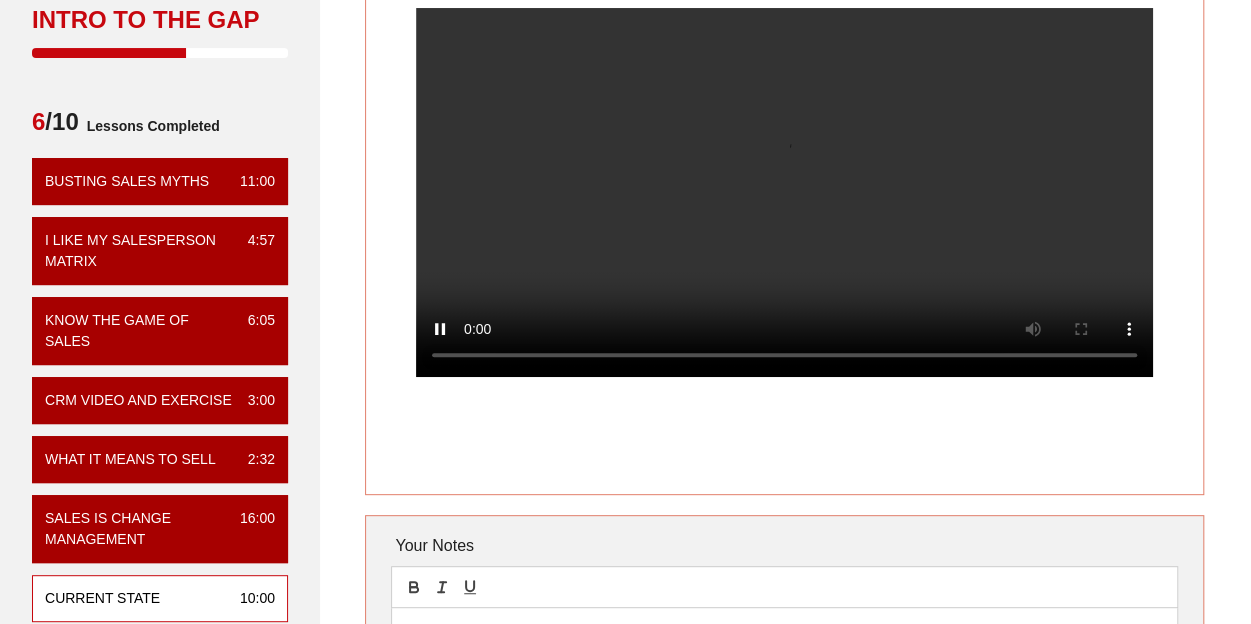 scroll, scrollTop: 162, scrollLeft: 0, axis: vertical 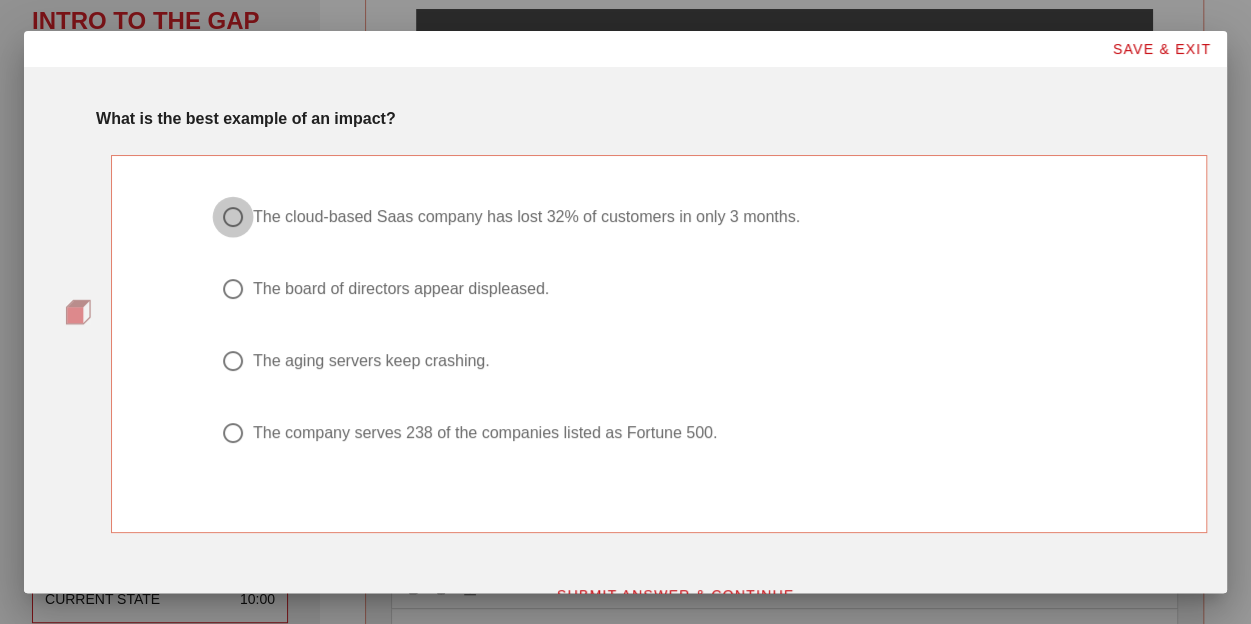 click at bounding box center [233, 217] 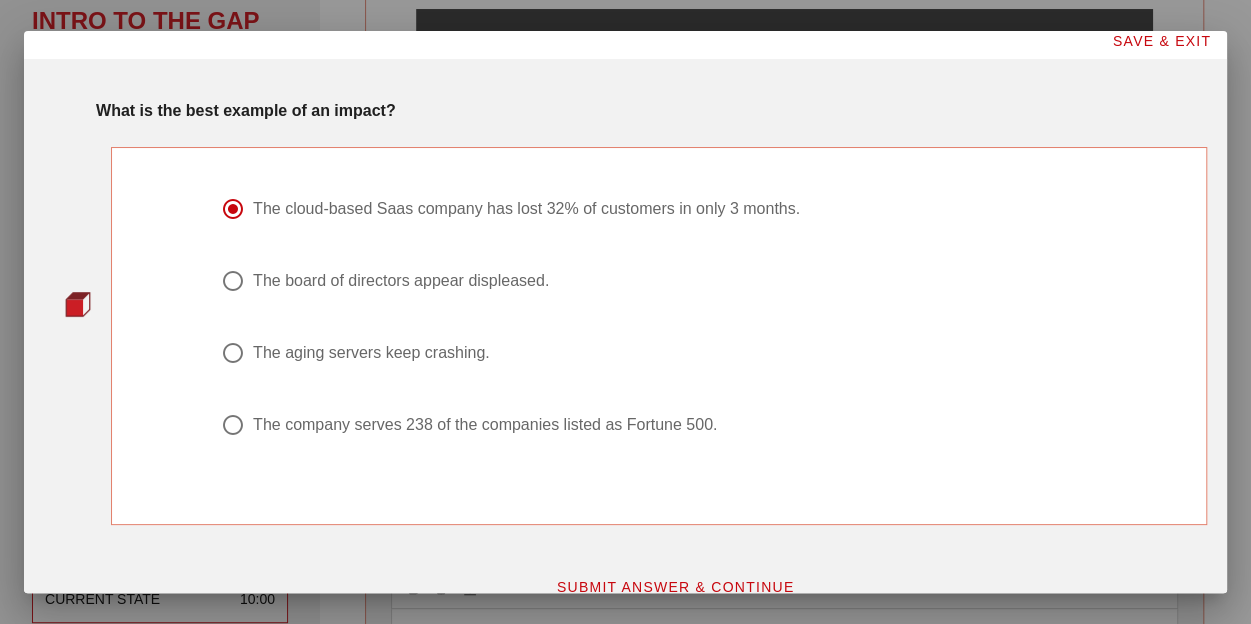 scroll, scrollTop: 4, scrollLeft: 0, axis: vertical 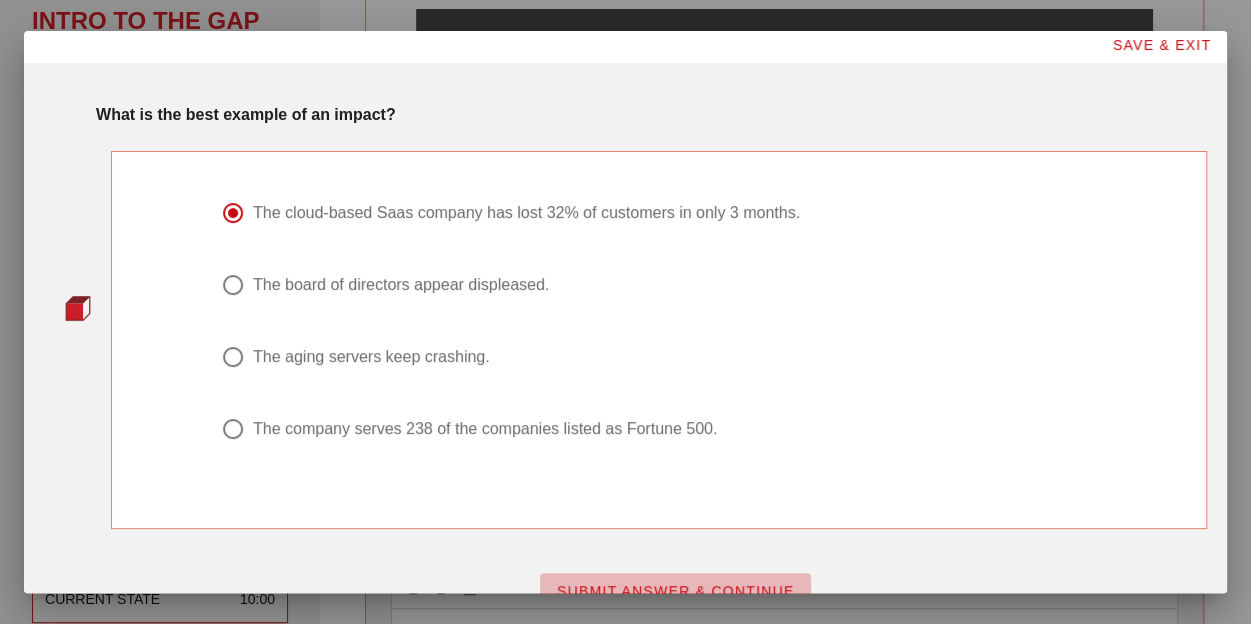 click on "SUBMIT ANSWER & CONTINUE" at bounding box center [675, 591] 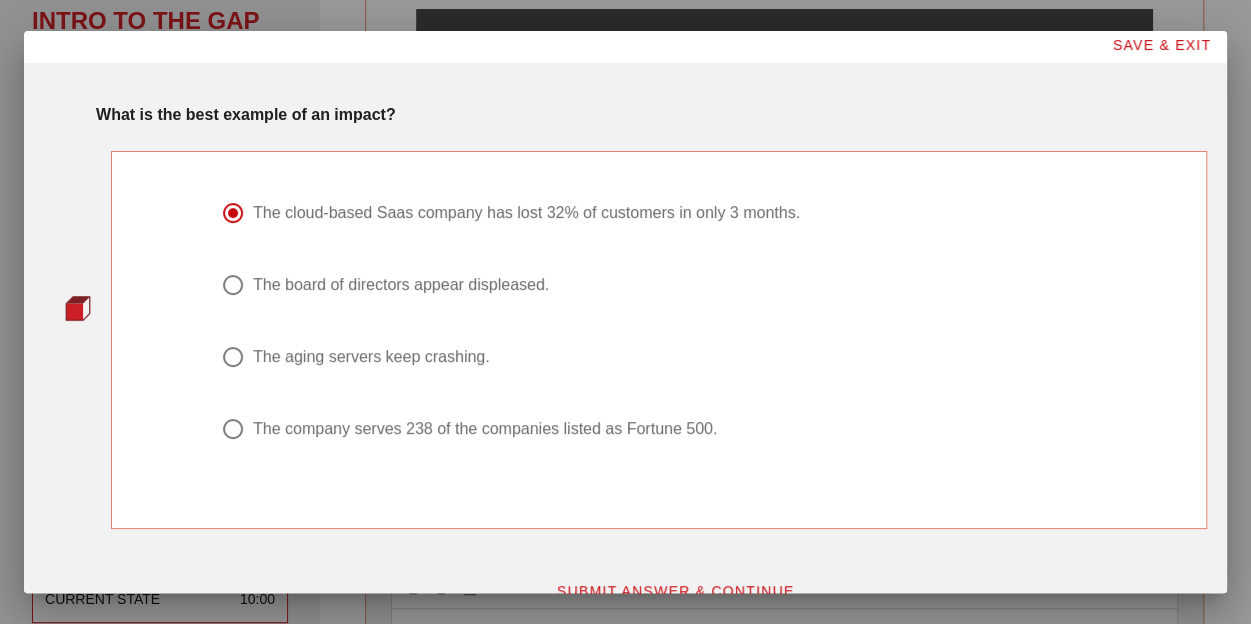 scroll, scrollTop: 0, scrollLeft: 0, axis: both 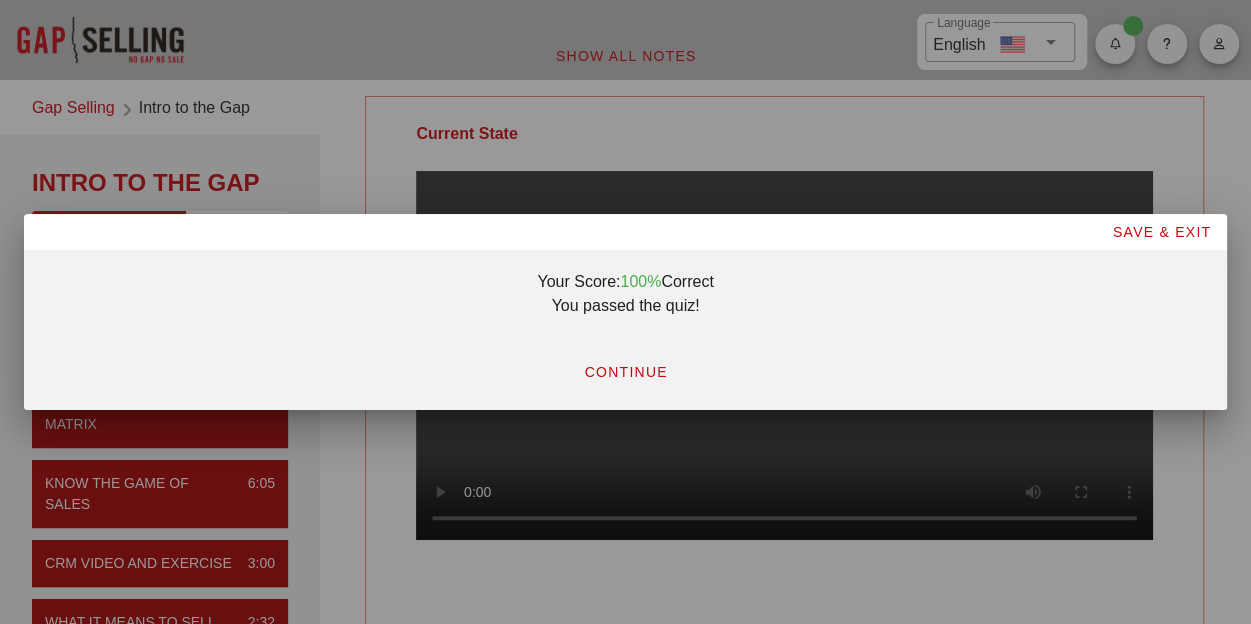 click on "CONTINUE" at bounding box center (625, 372) 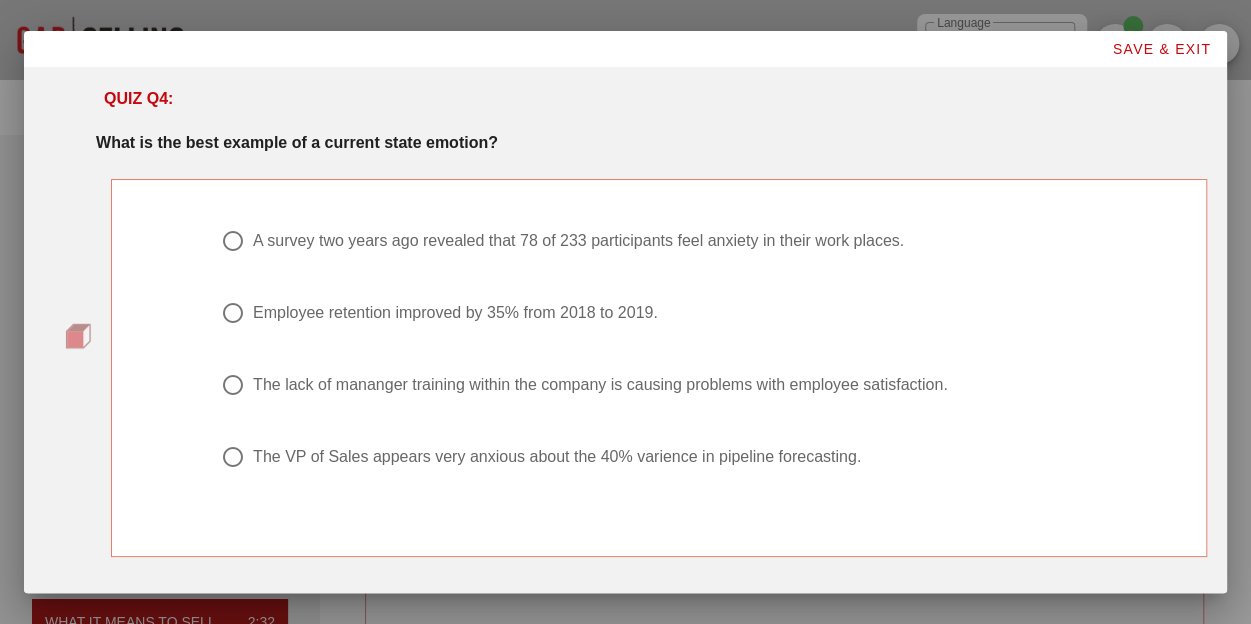 click on "The VP of Sales appears very anxious about the 40% varience in pipeline forecasting." at bounding box center [651, 241] 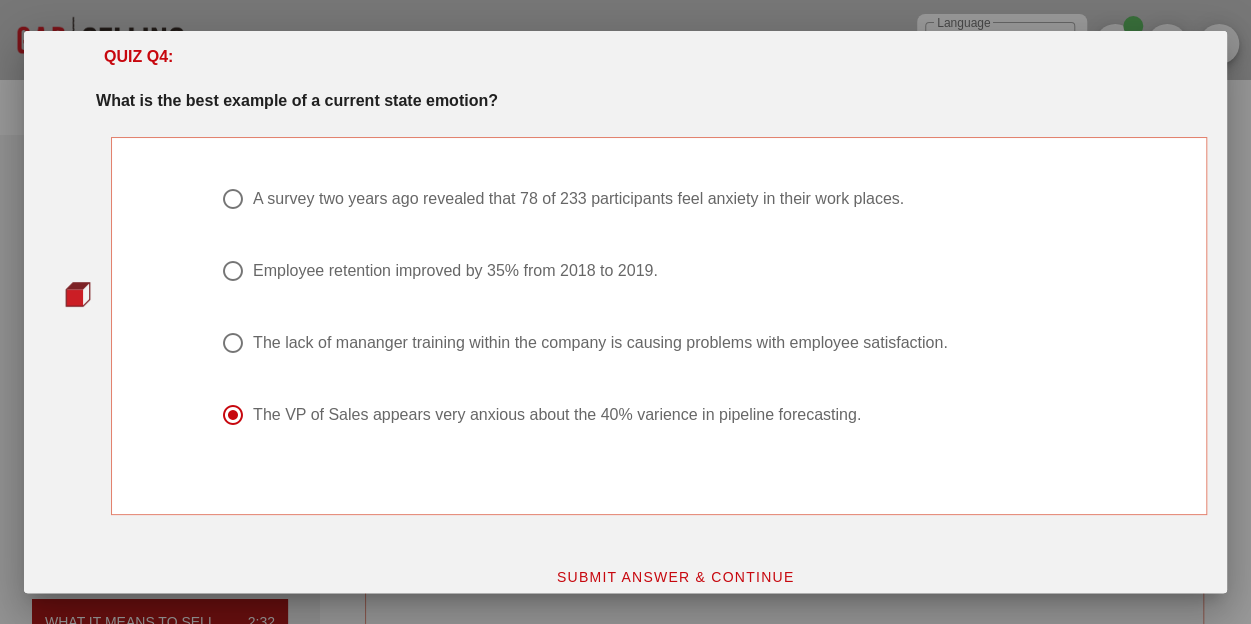 scroll, scrollTop: 39, scrollLeft: 0, axis: vertical 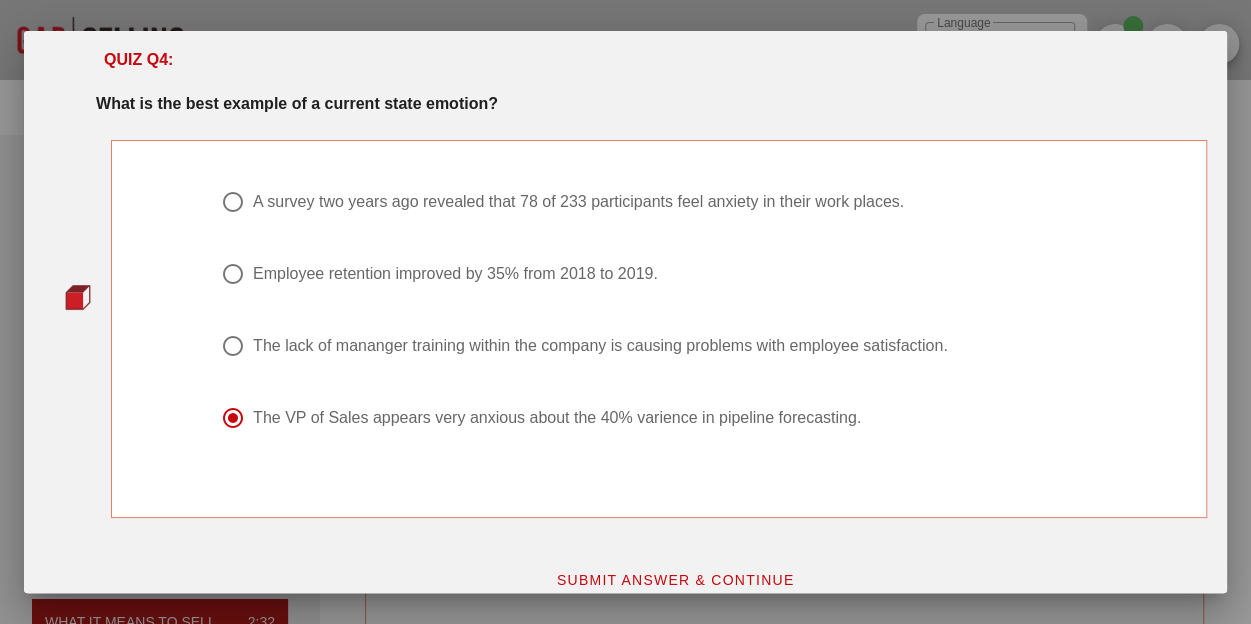 click on "SUBMIT ANSWER & CONTINUE" at bounding box center (675, 580) 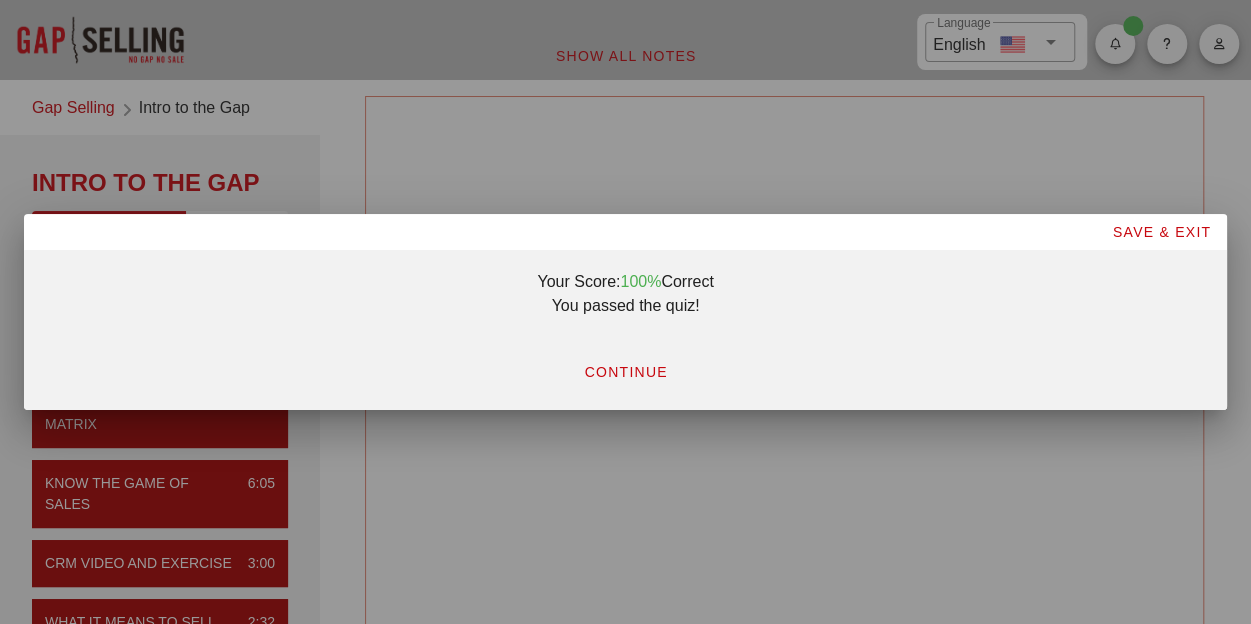 scroll, scrollTop: 0, scrollLeft: 0, axis: both 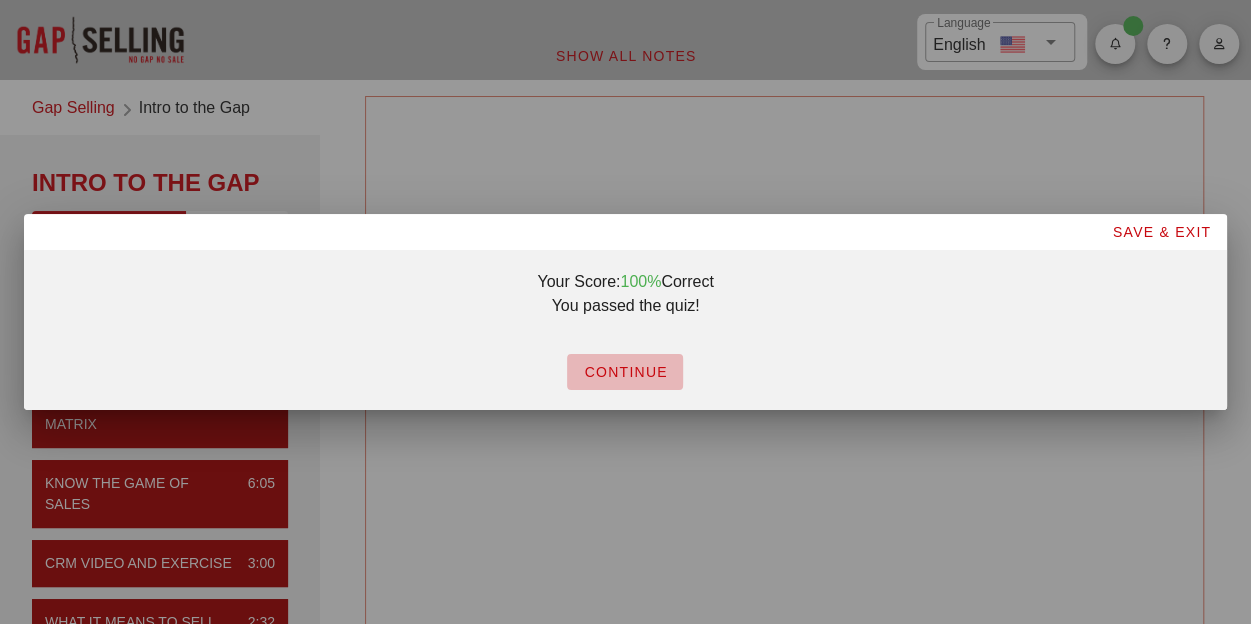 click on "CONTINUE" at bounding box center (625, 372) 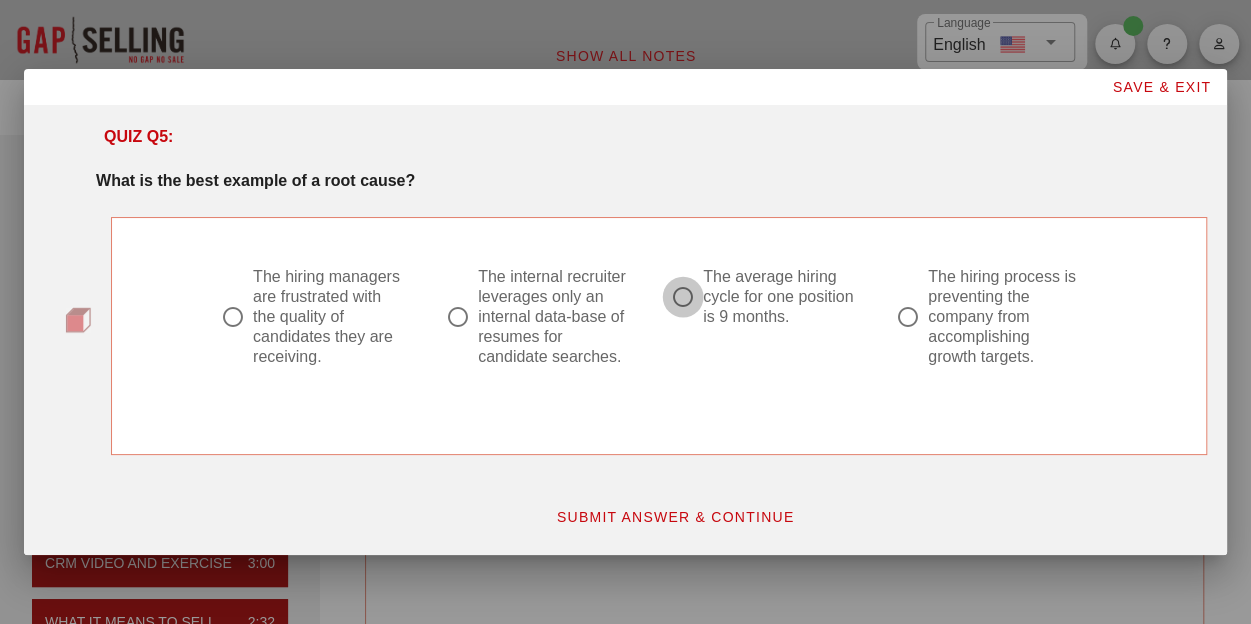 click at bounding box center (233, 317) 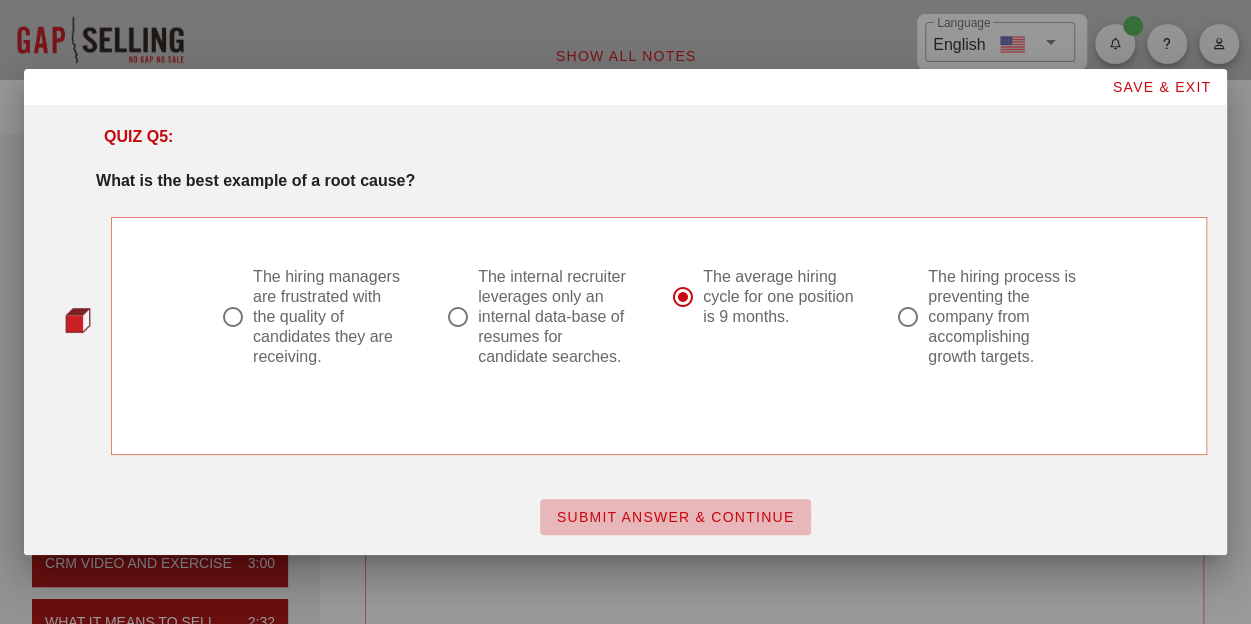 click on "SUBMIT ANSWER & CONTINUE" at bounding box center (675, 517) 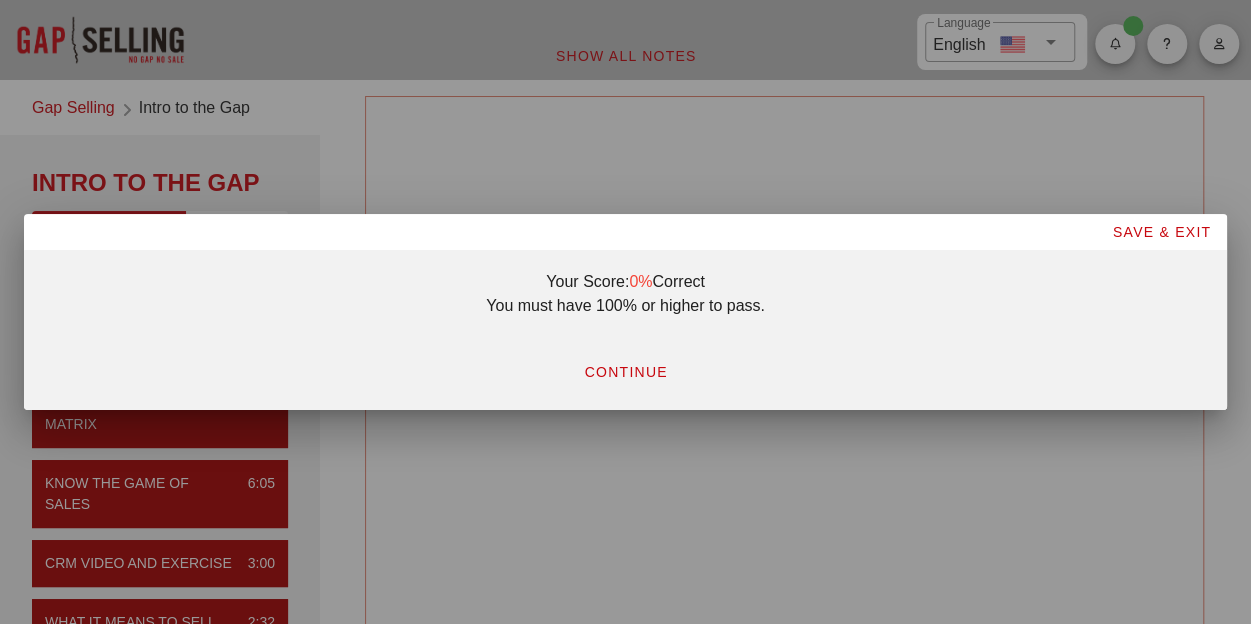 click on "CONTINUE" at bounding box center (625, 372) 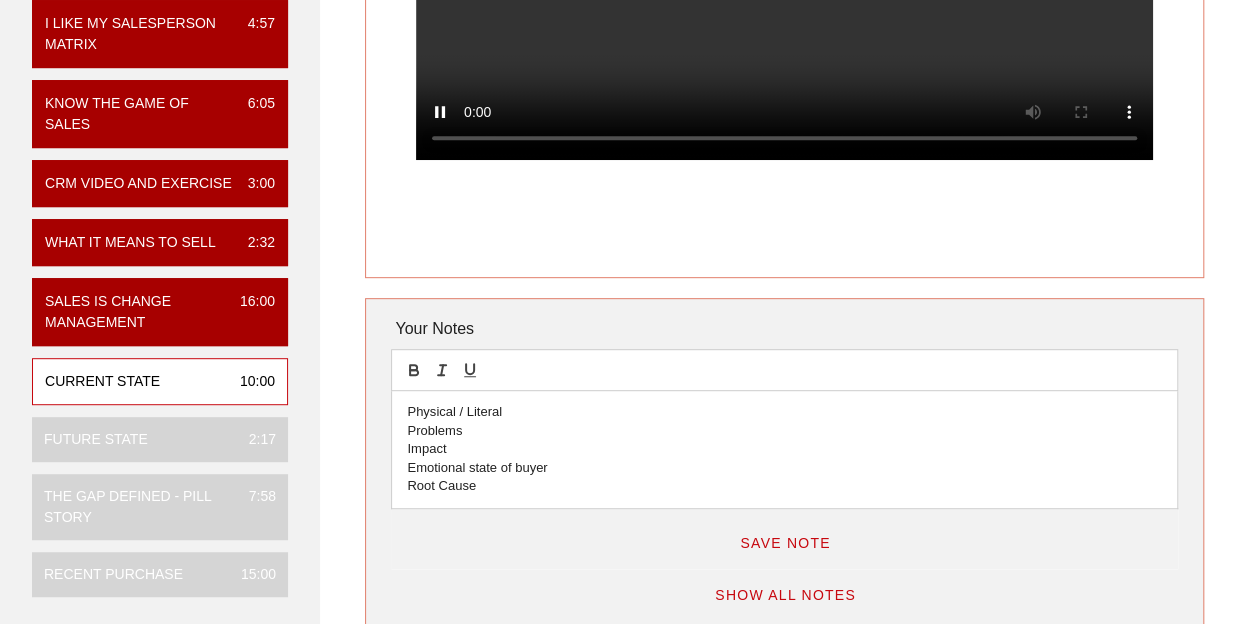 scroll, scrollTop: 392, scrollLeft: 0, axis: vertical 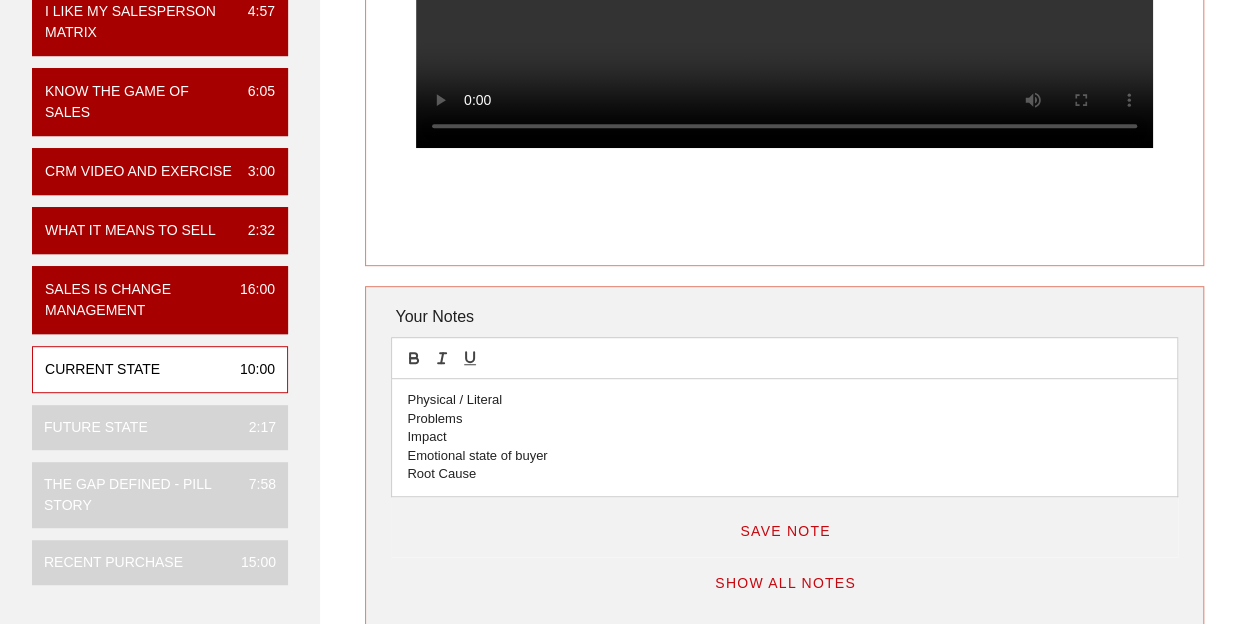 click on "Root Cause" at bounding box center (784, 474) 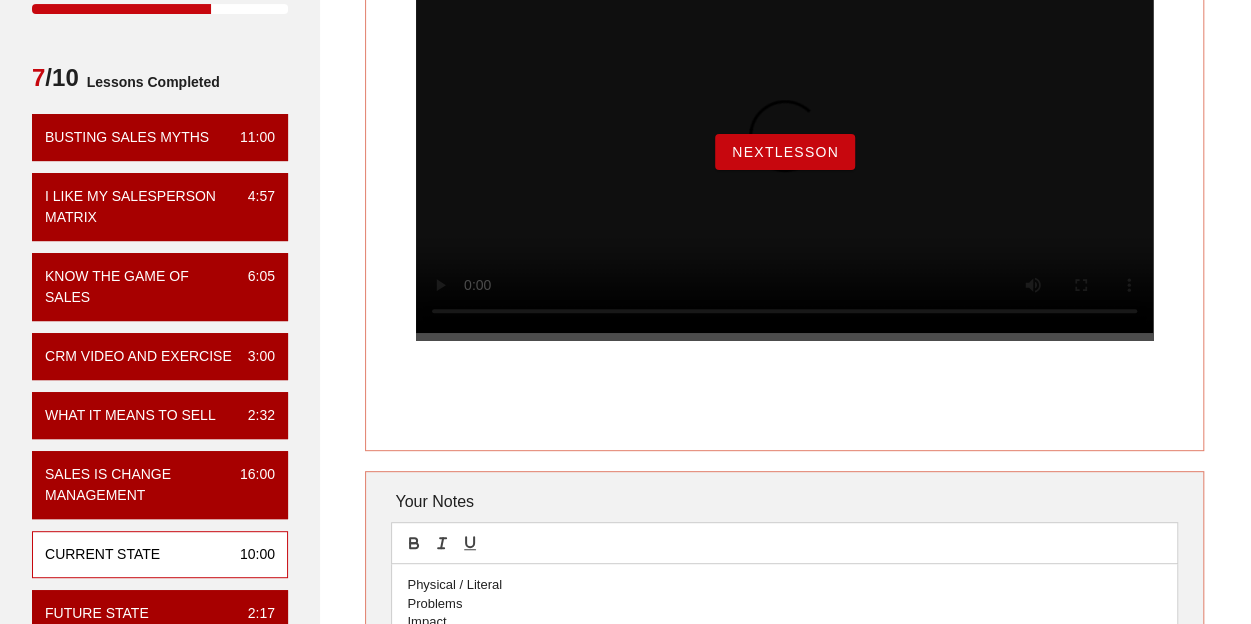 scroll, scrollTop: 206, scrollLeft: 0, axis: vertical 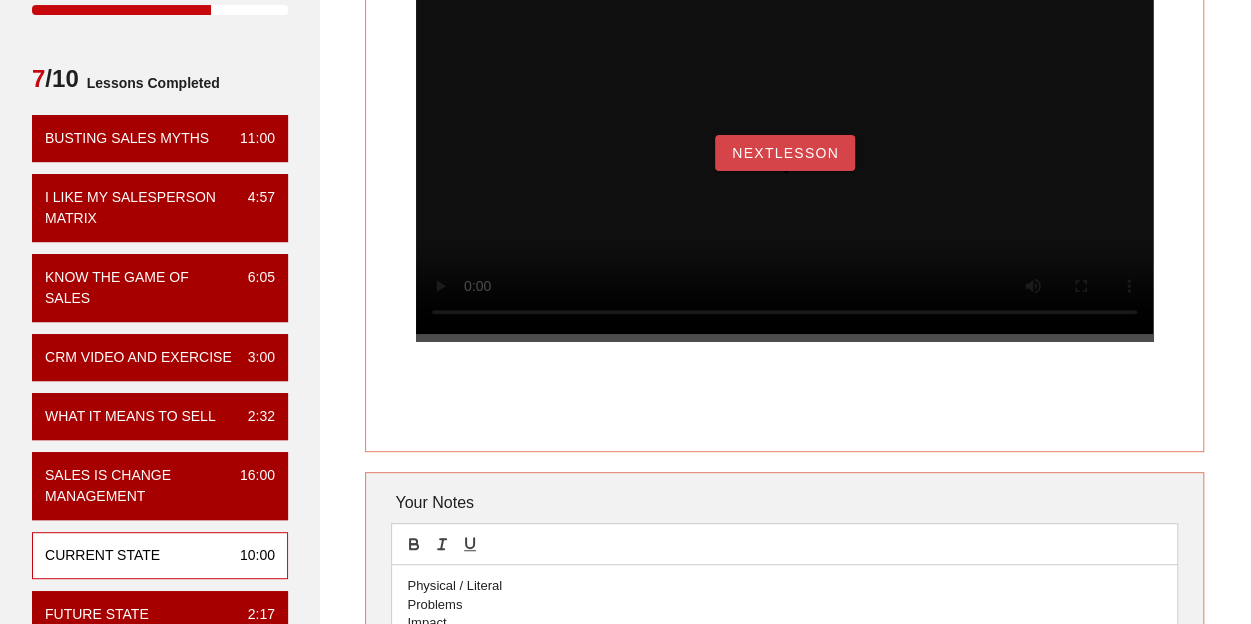 click on "NextLesson" at bounding box center (785, 153) 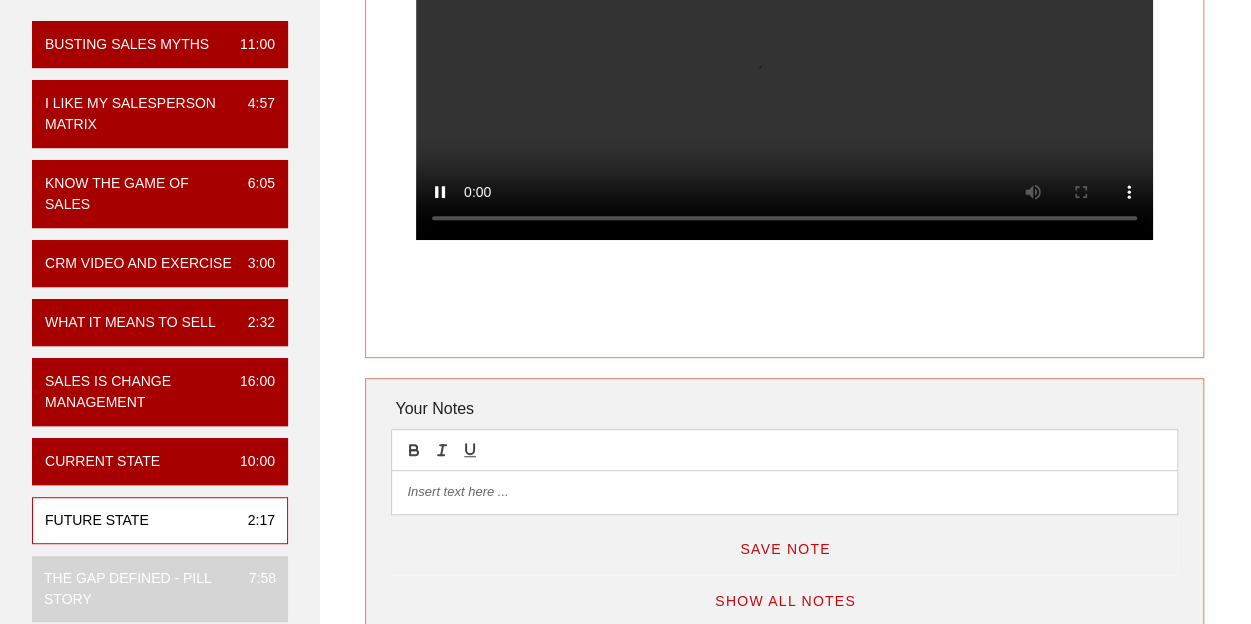 scroll, scrollTop: 296, scrollLeft: 0, axis: vertical 